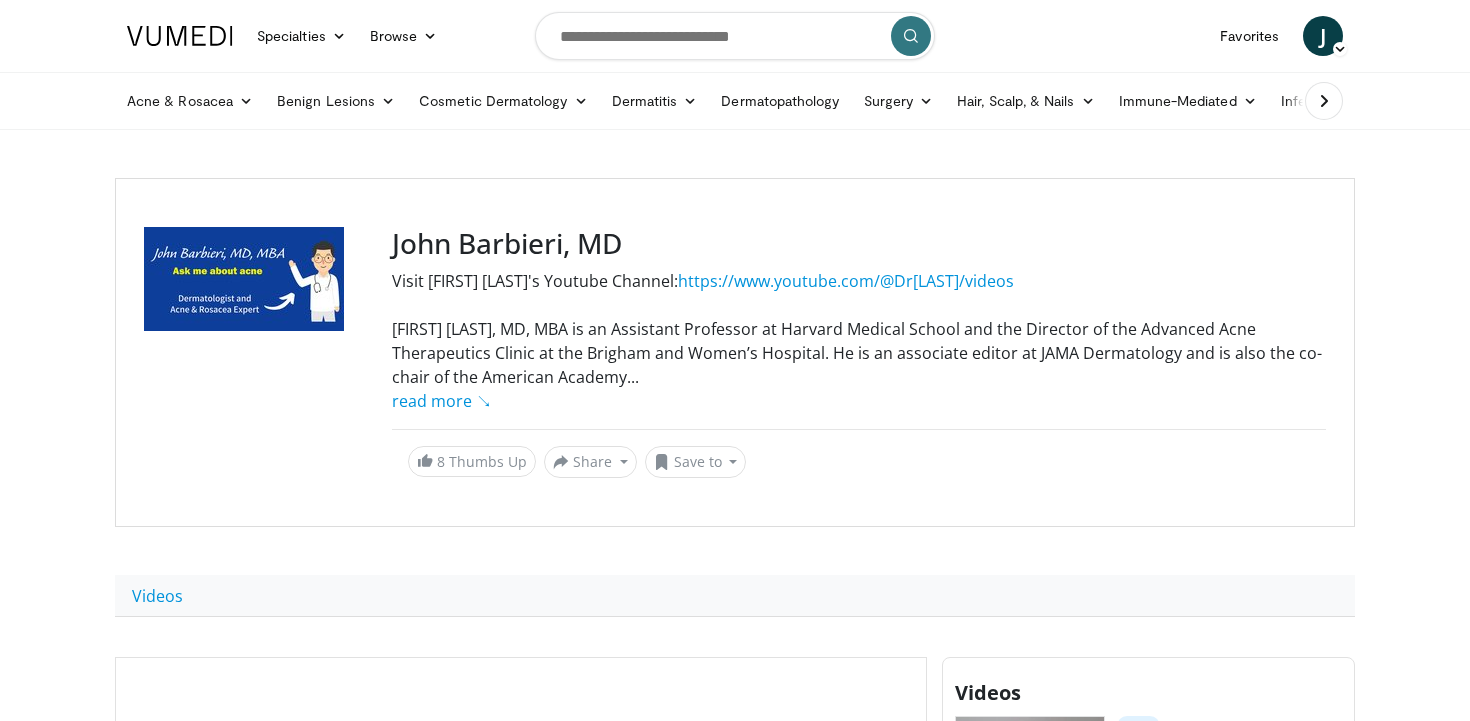 scroll, scrollTop: 566, scrollLeft: 0, axis: vertical 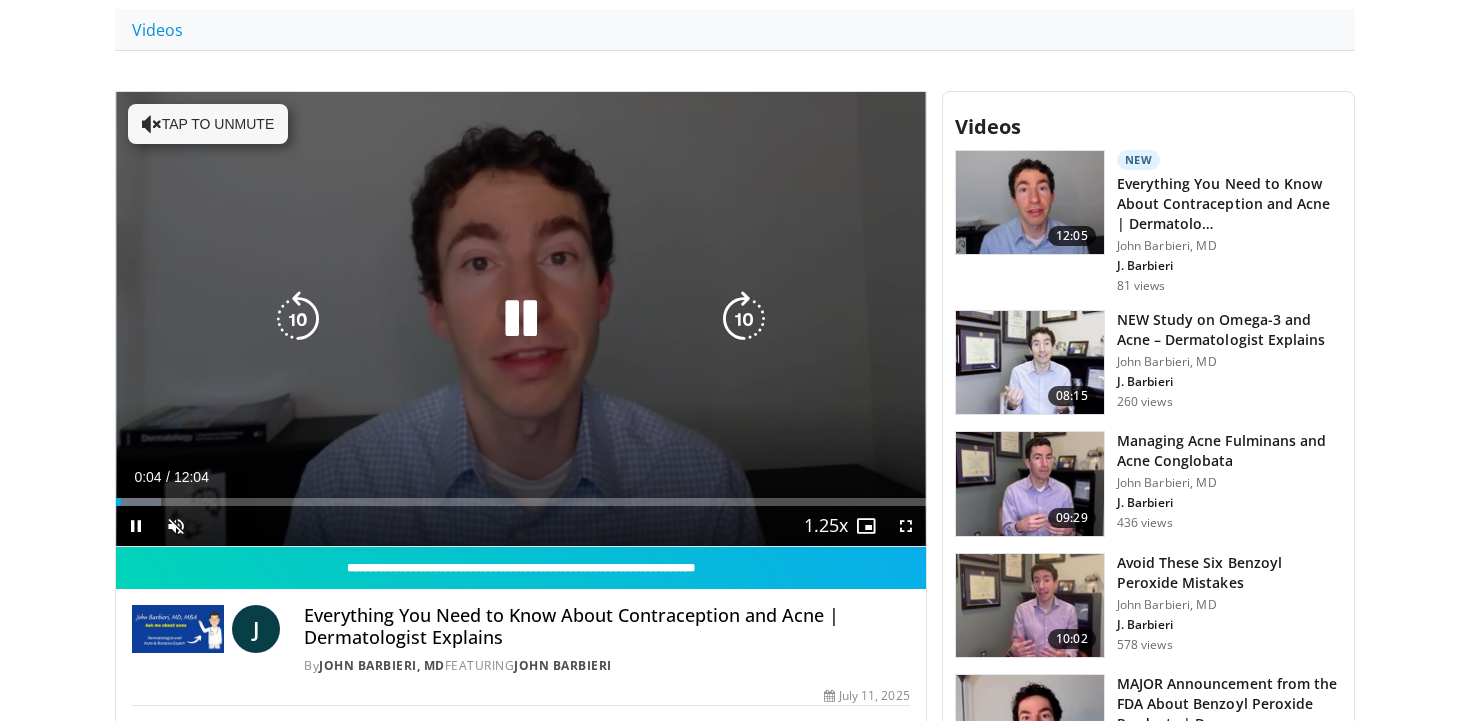 click on "Tap to unmute" at bounding box center [208, 124] 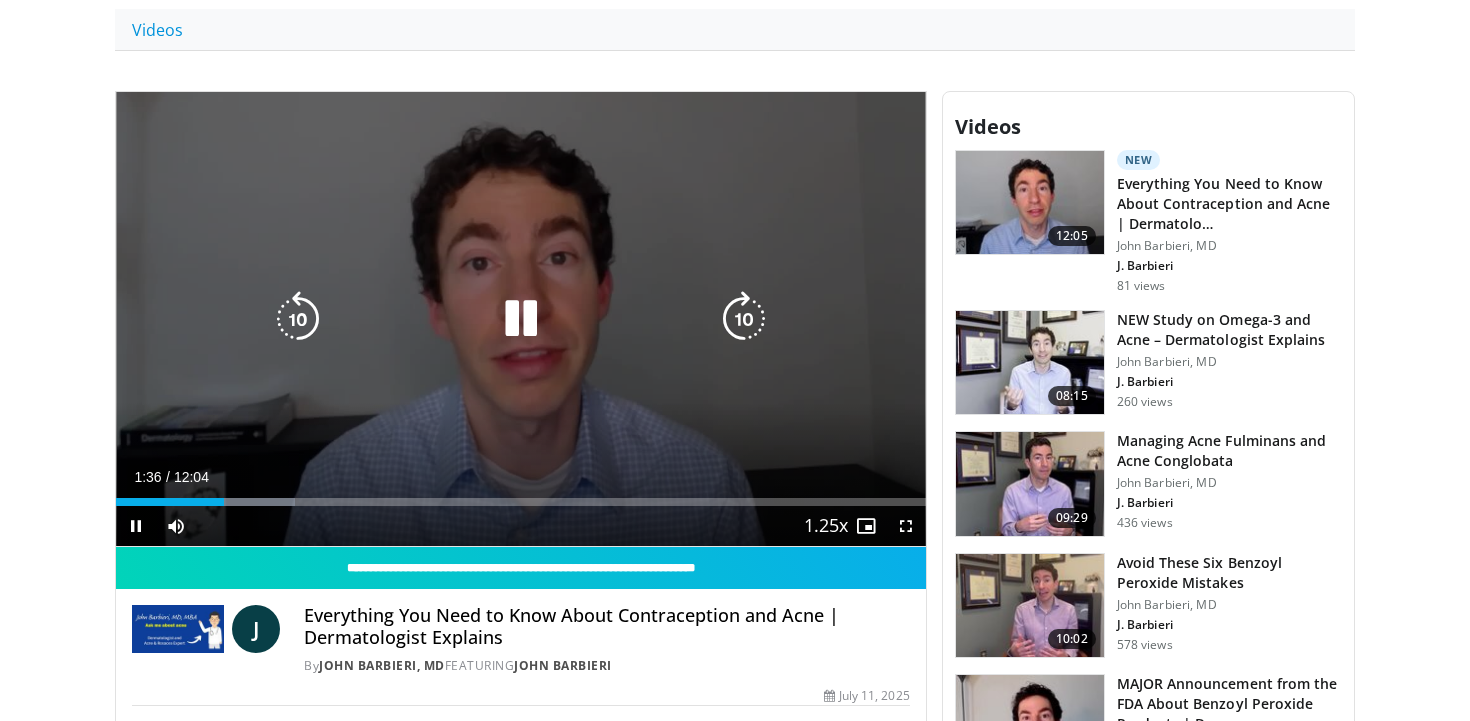 click on "10 seconds
Tap to unmute" at bounding box center [521, 319] 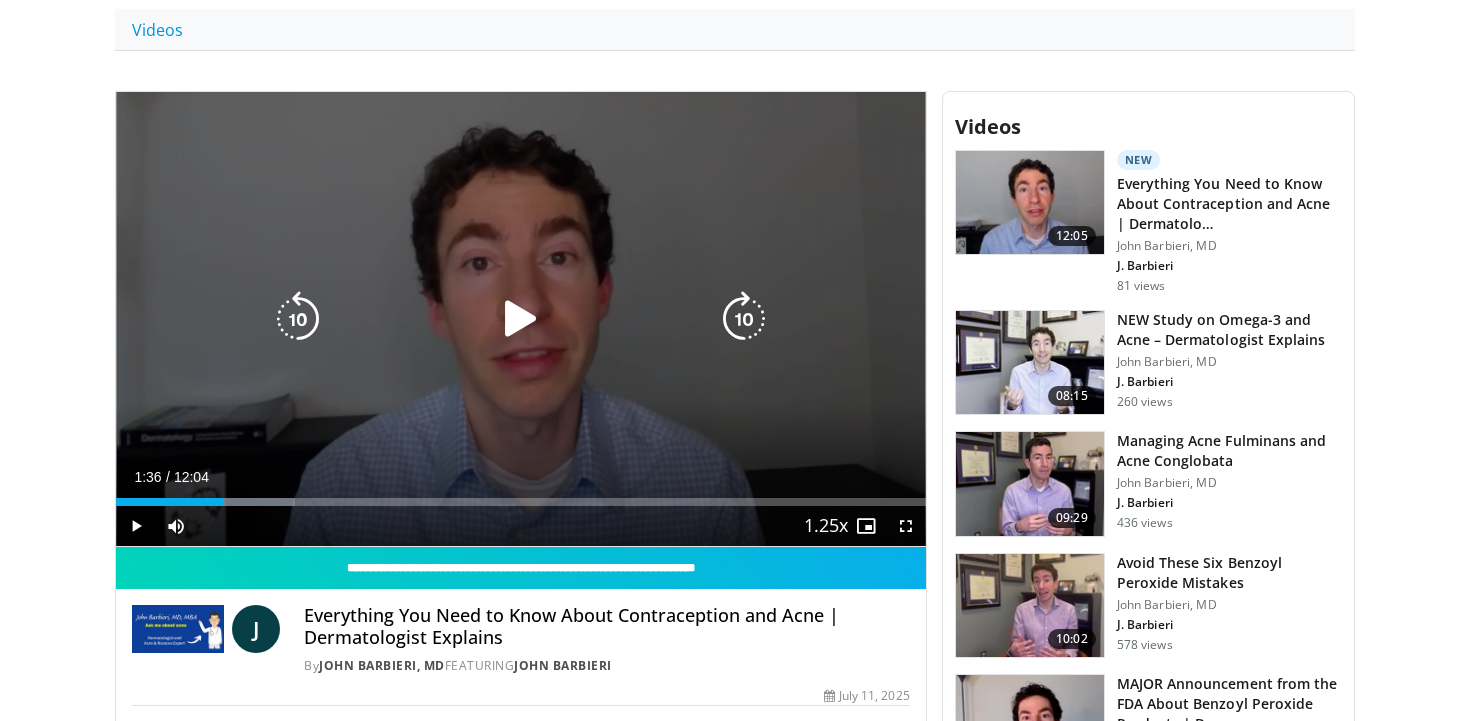 click at bounding box center (298, 319) 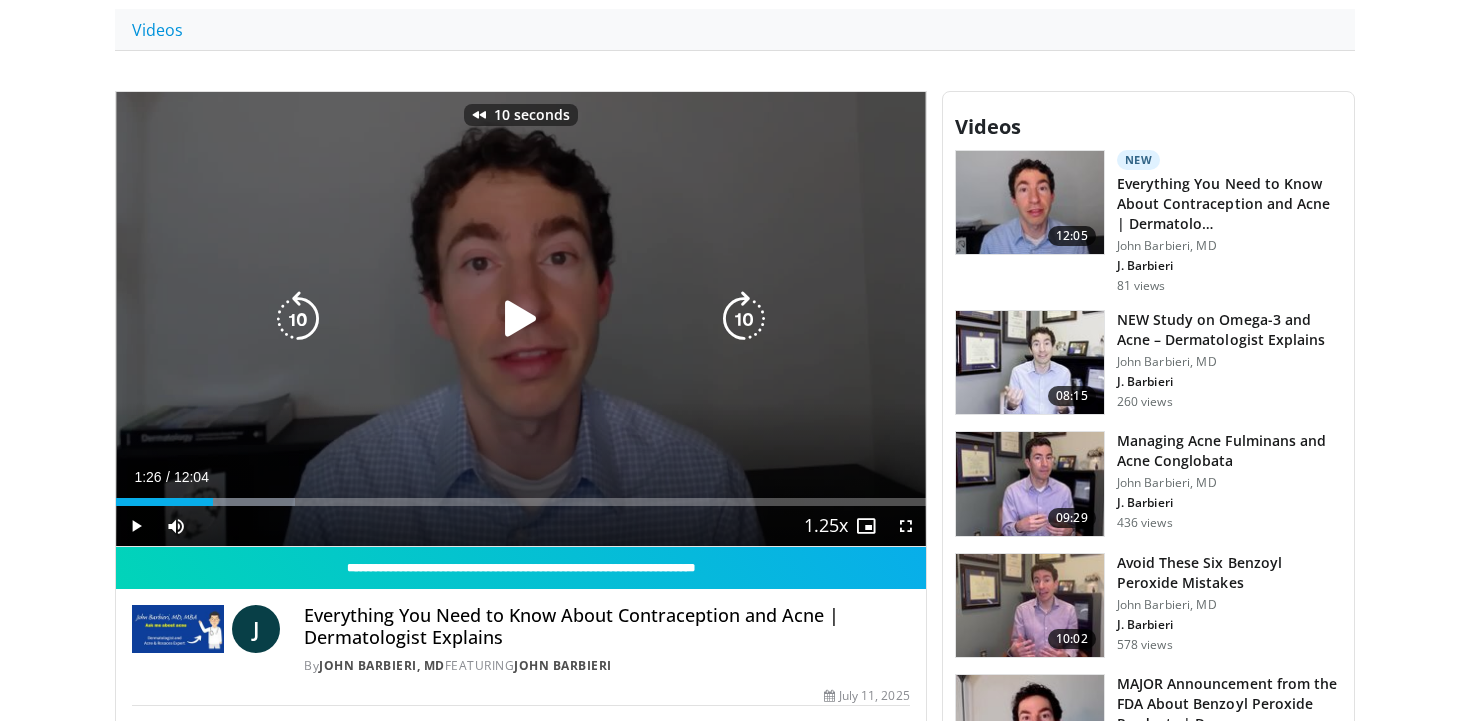 click at bounding box center [521, 319] 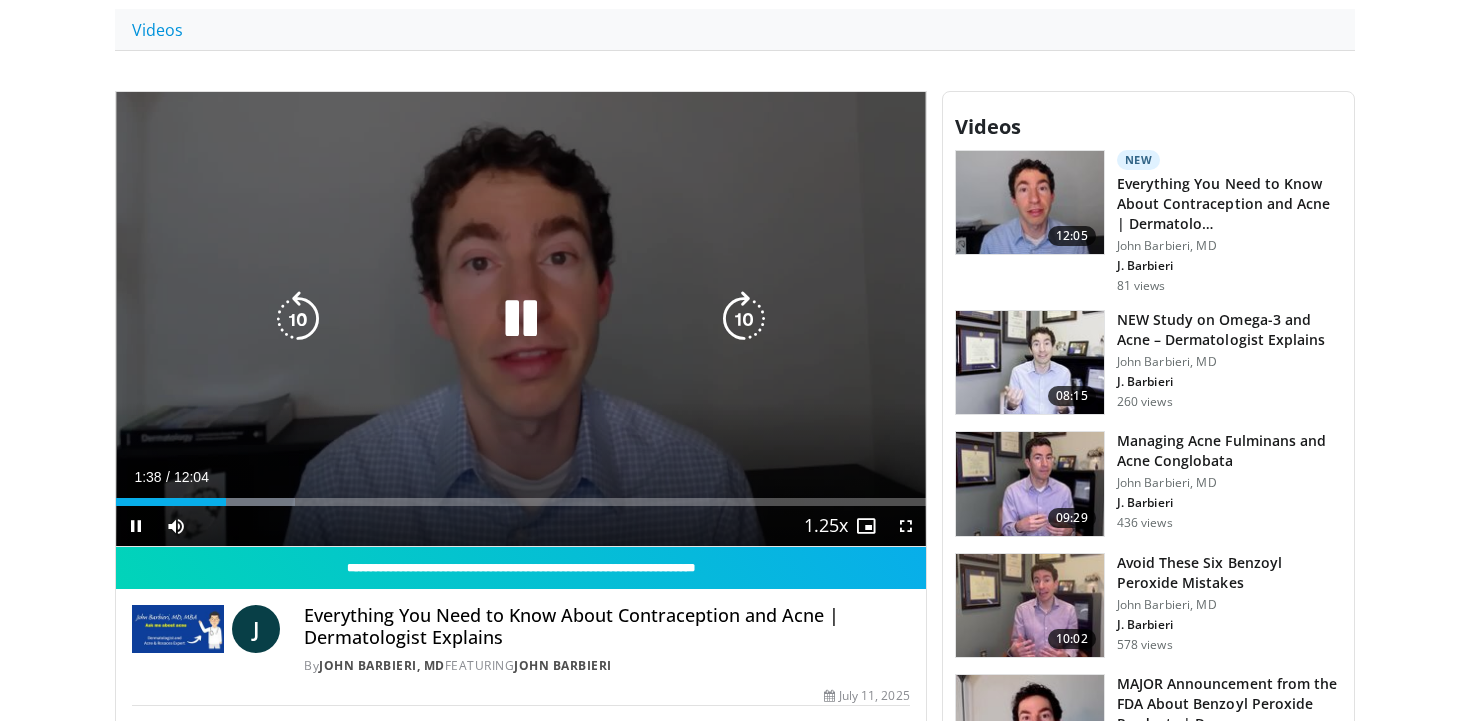 click at bounding box center (298, 319) 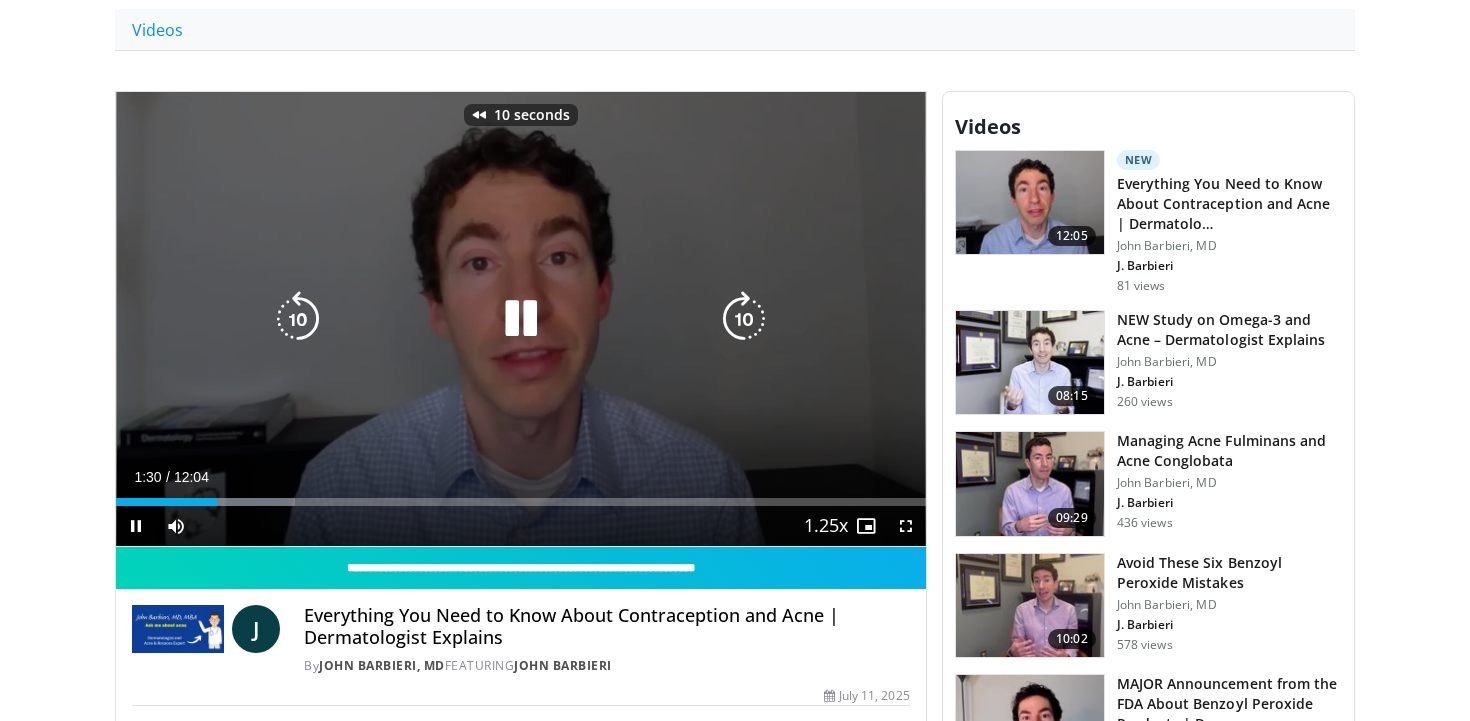 click at bounding box center (298, 319) 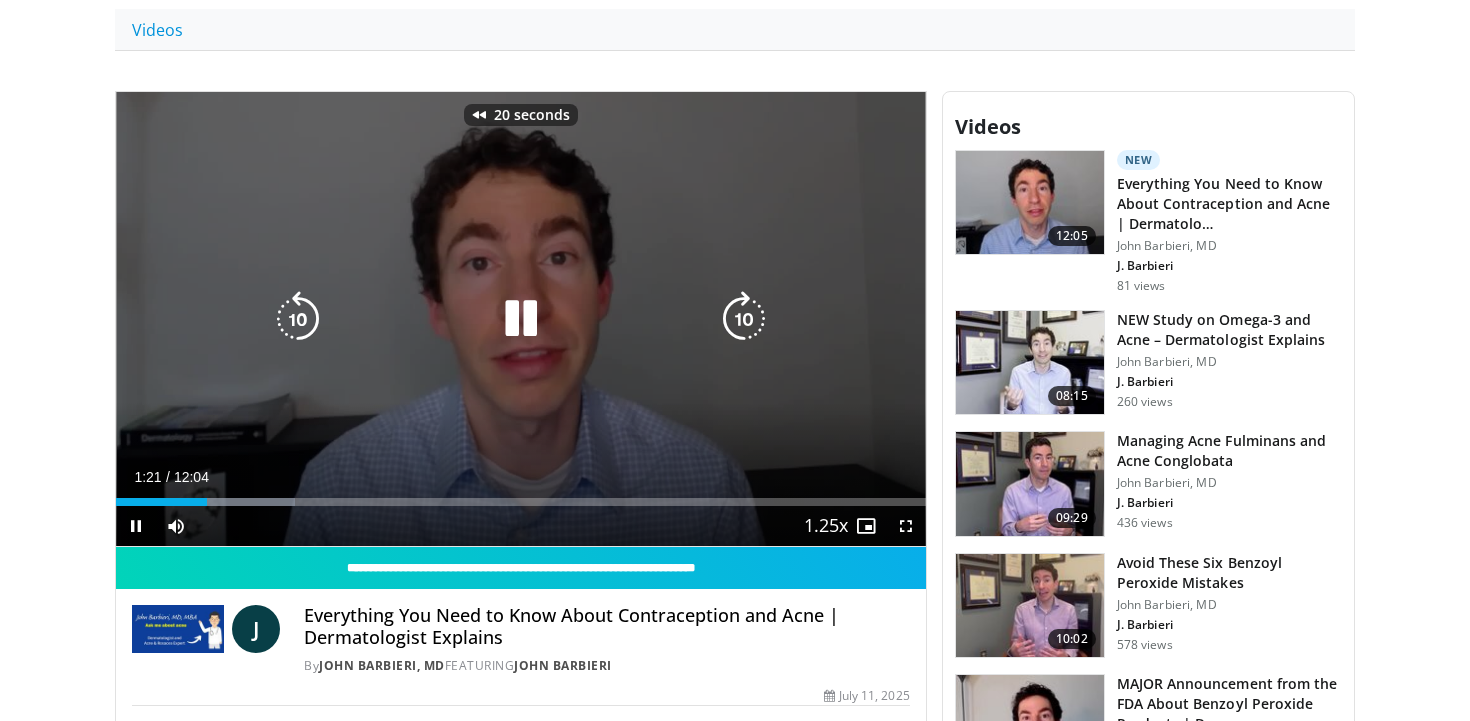 click at bounding box center [521, 319] 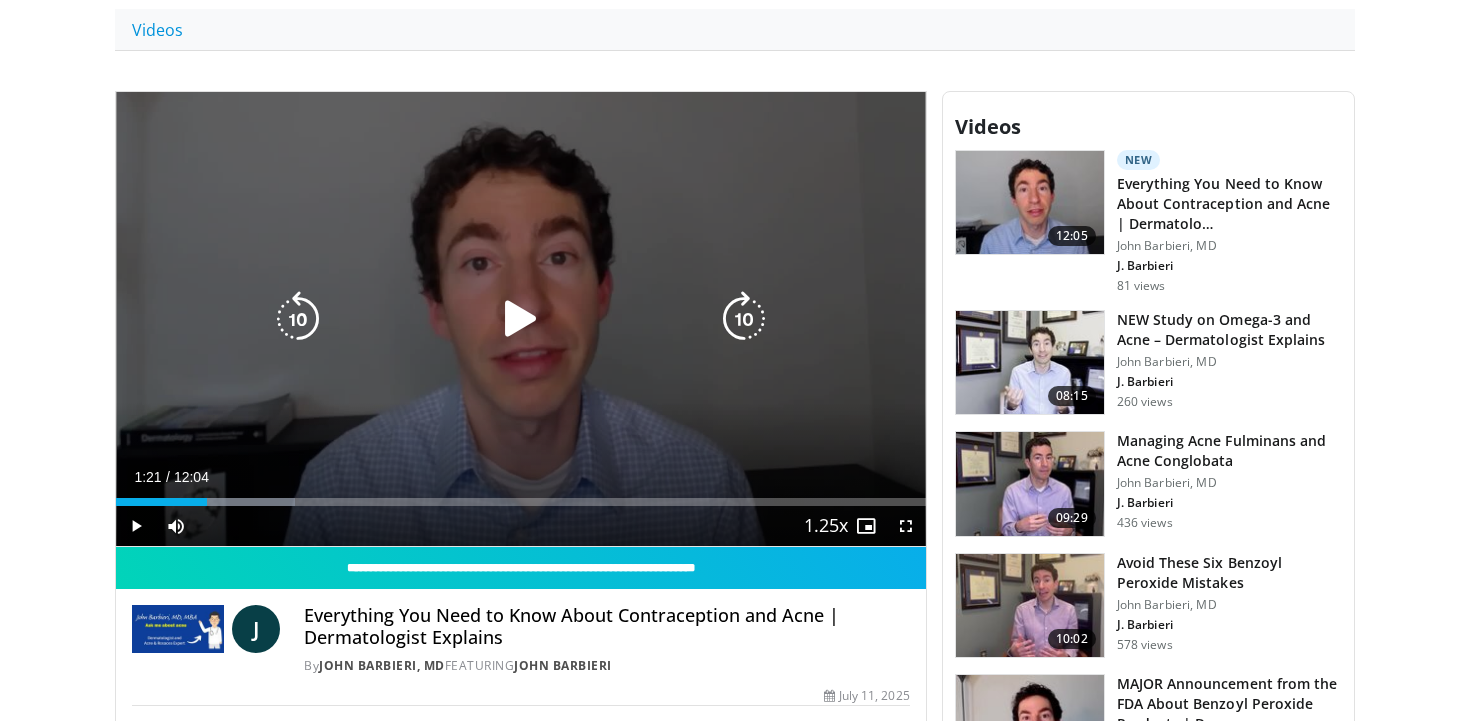 click at bounding box center (521, 319) 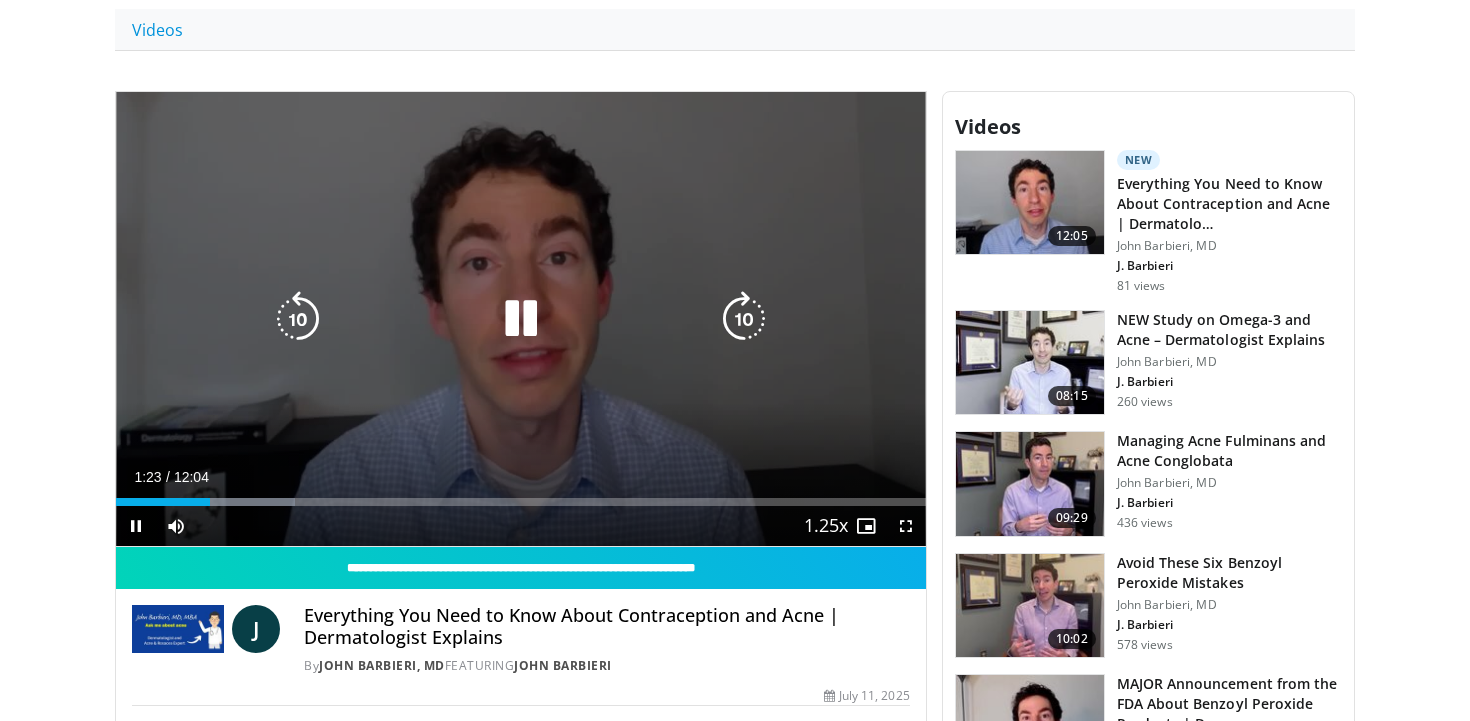 type 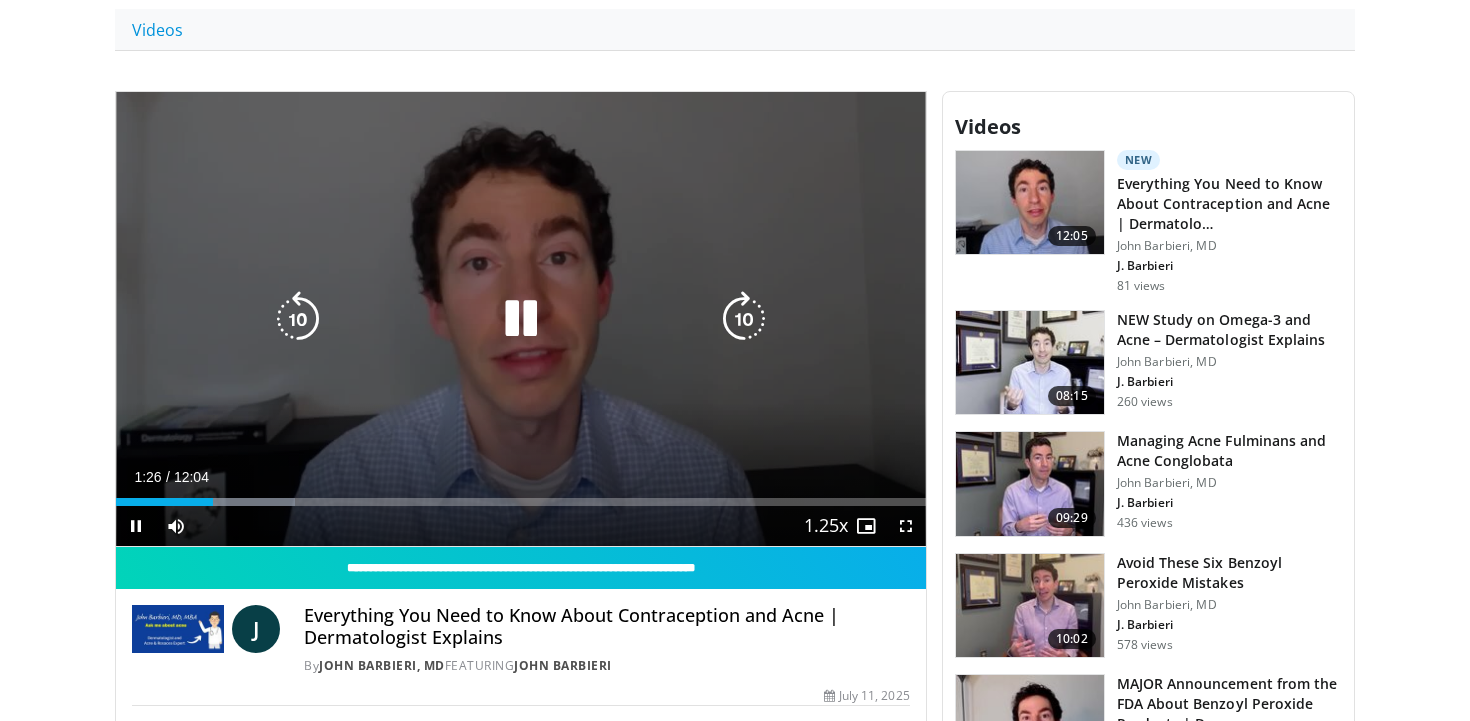 click on "20 seconds
Tap to unmute" at bounding box center [521, 319] 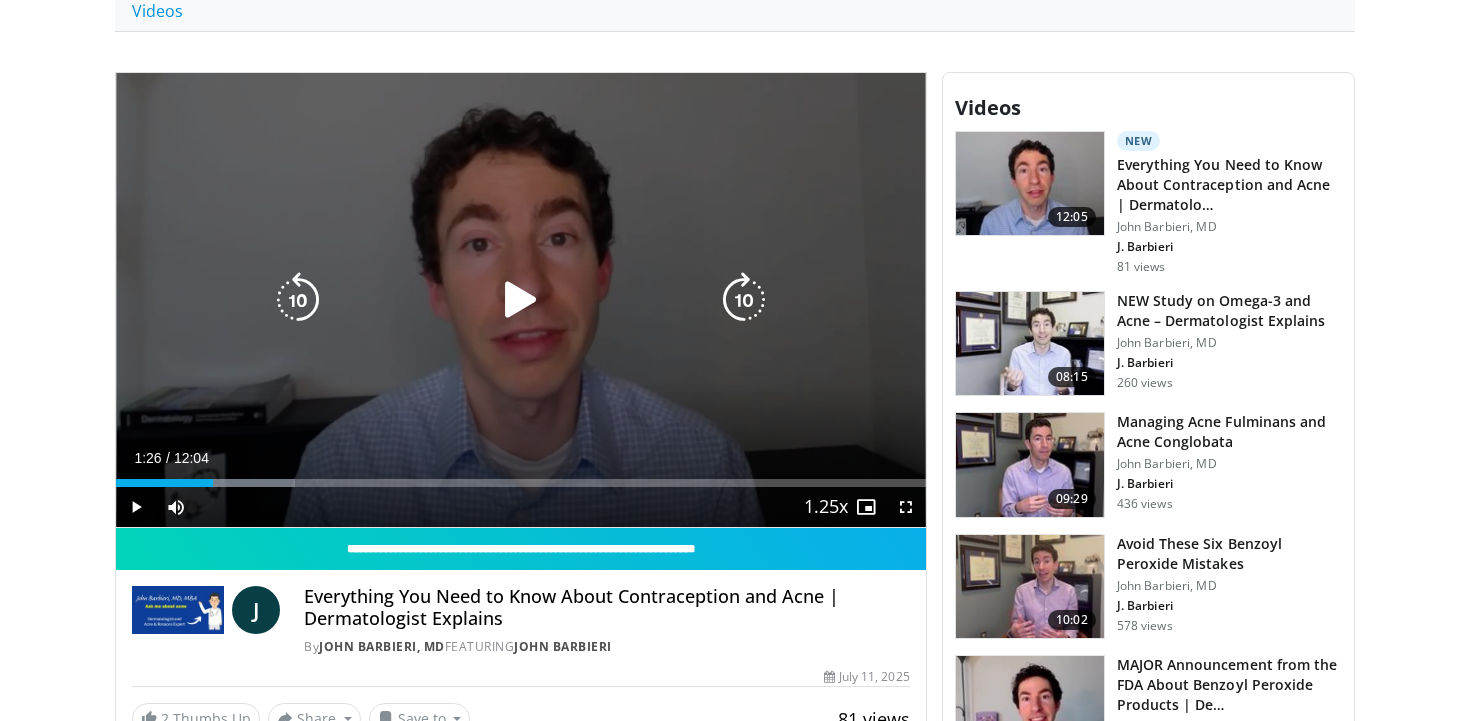 scroll, scrollTop: 586, scrollLeft: 0, axis: vertical 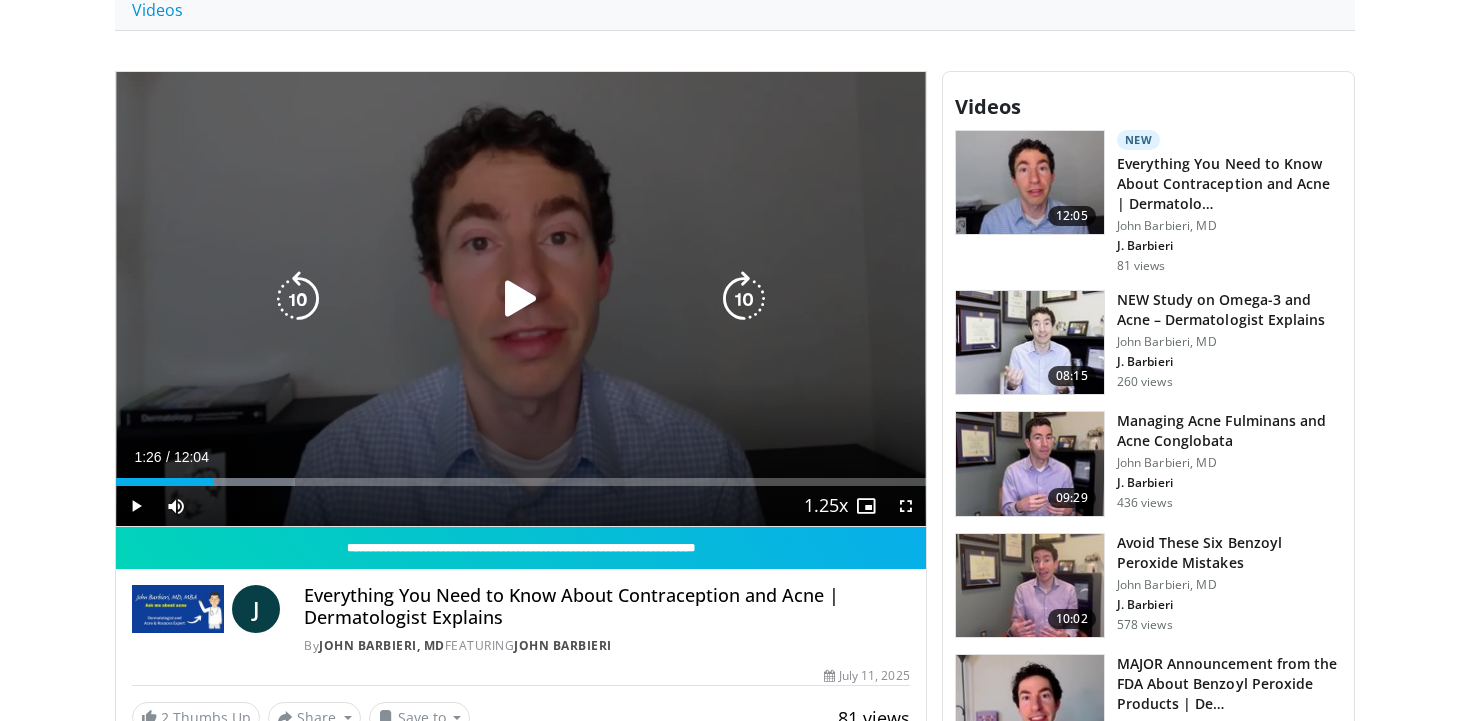 click at bounding box center (521, 299) 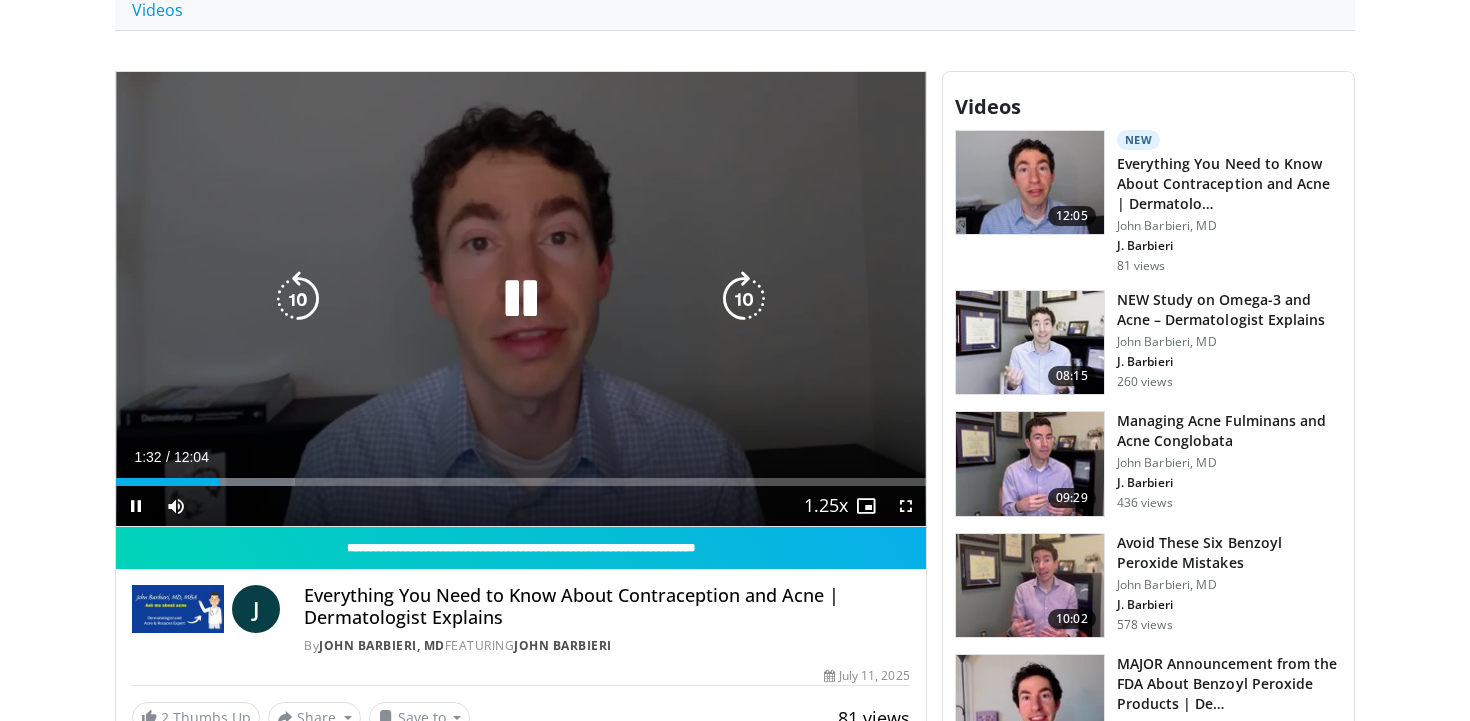 click at bounding box center (298, 299) 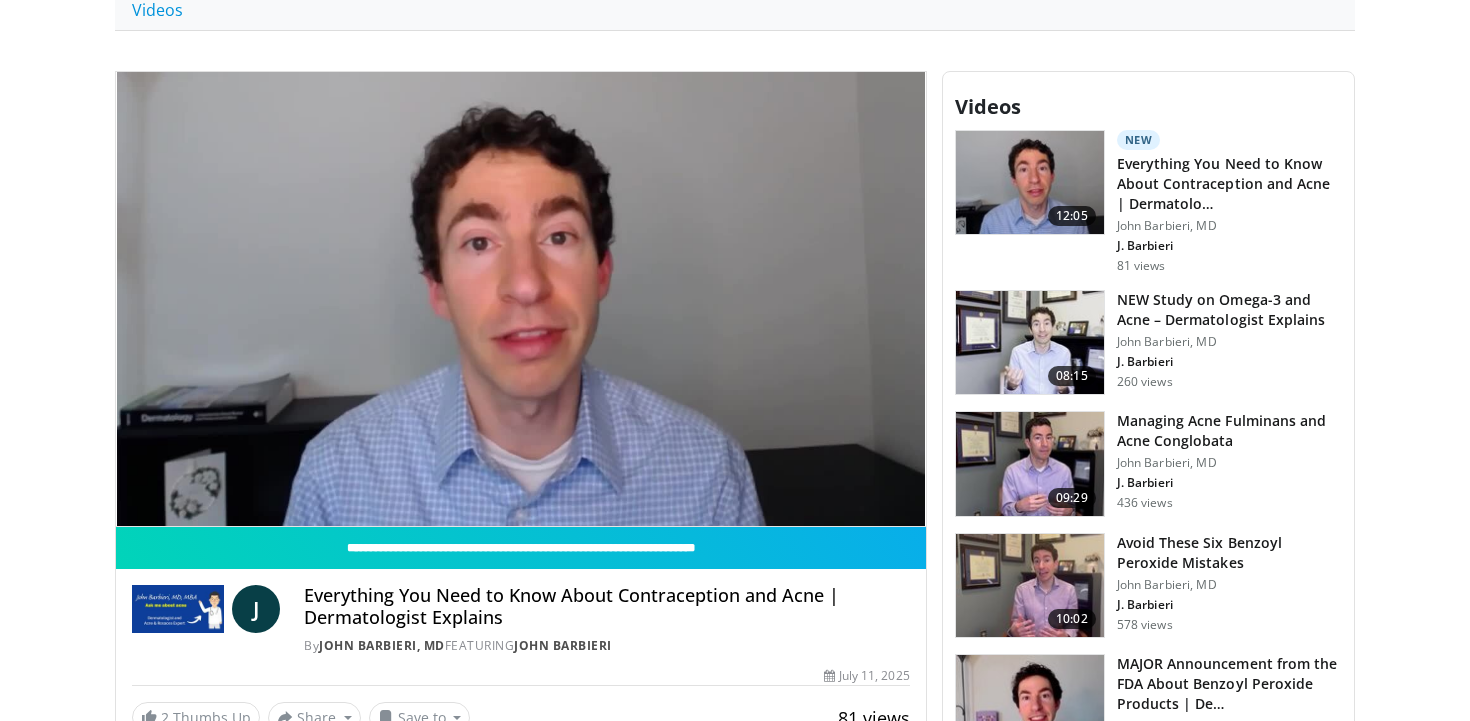 type 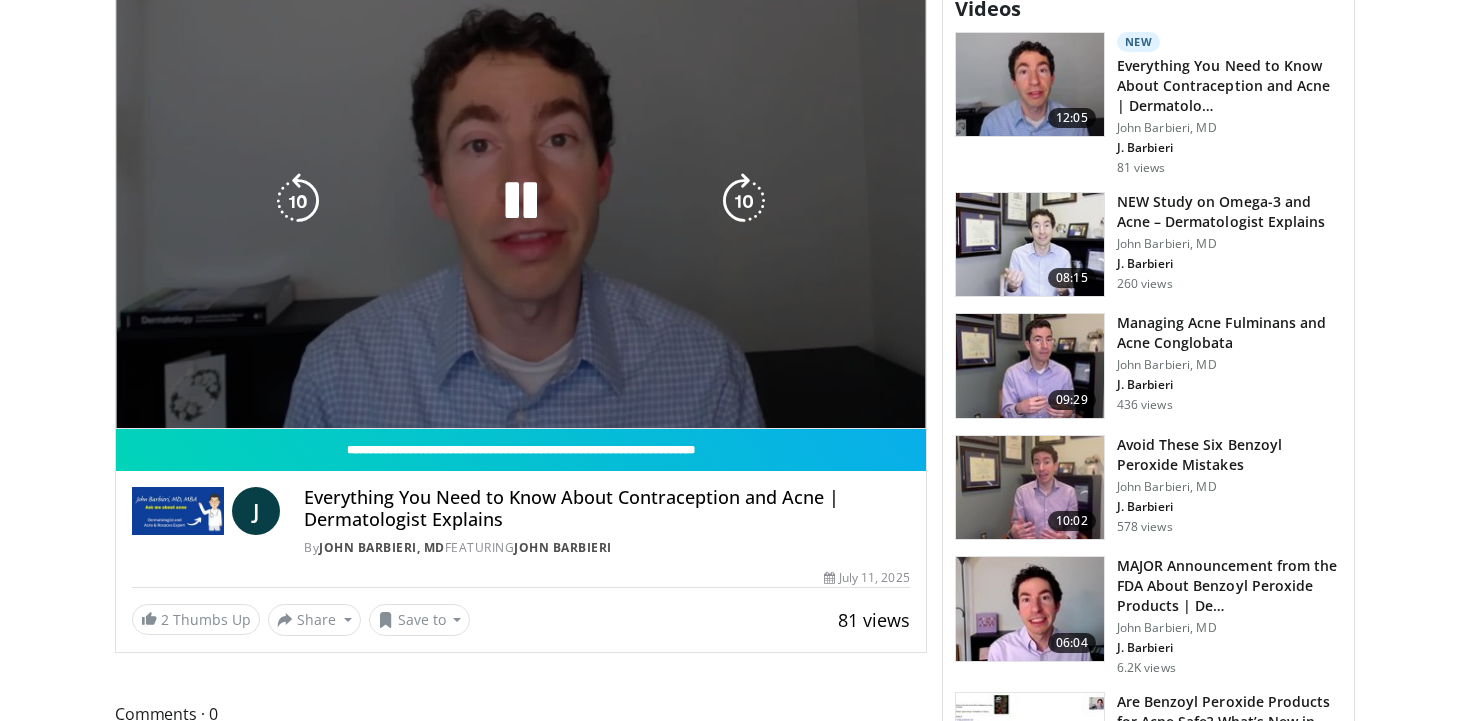 scroll, scrollTop: 686, scrollLeft: 0, axis: vertical 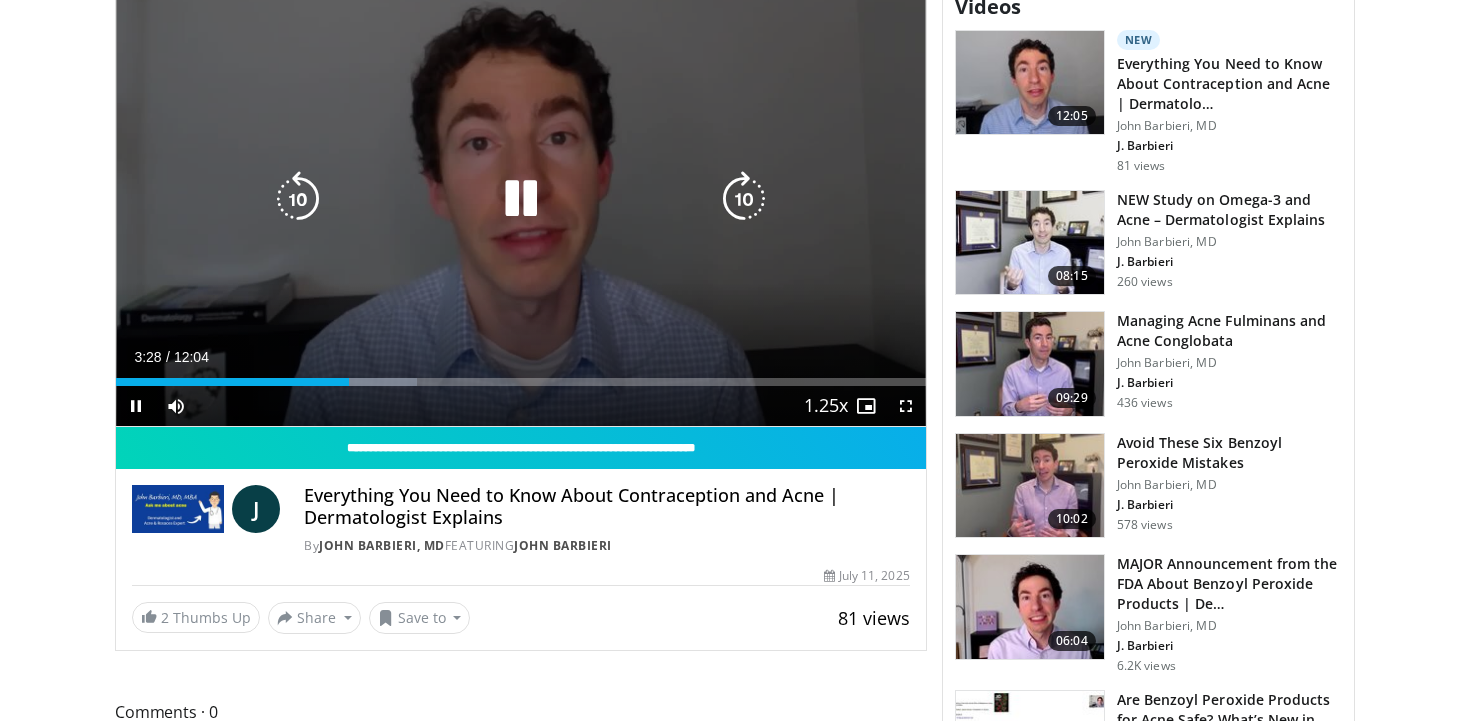 click at bounding box center (521, 199) 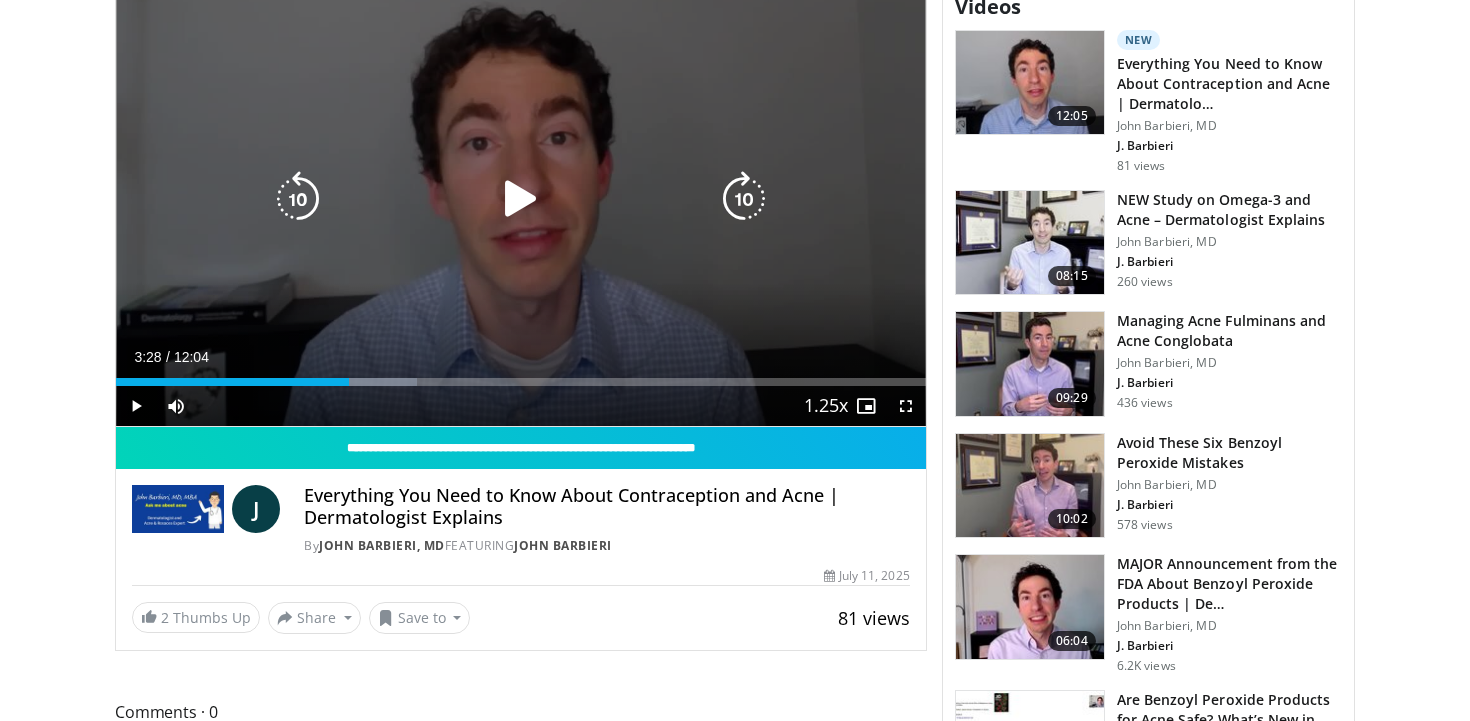 click at bounding box center [521, 199] 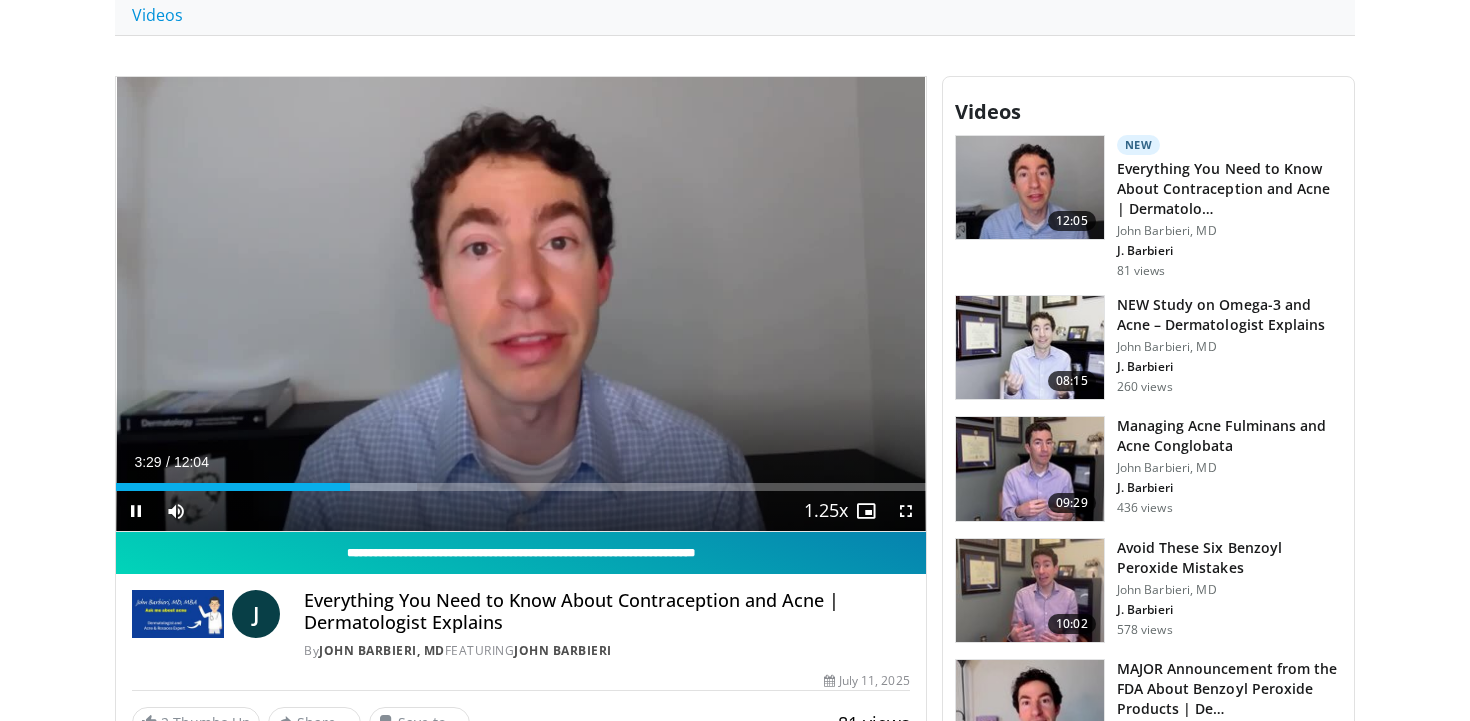 scroll, scrollTop: 582, scrollLeft: 0, axis: vertical 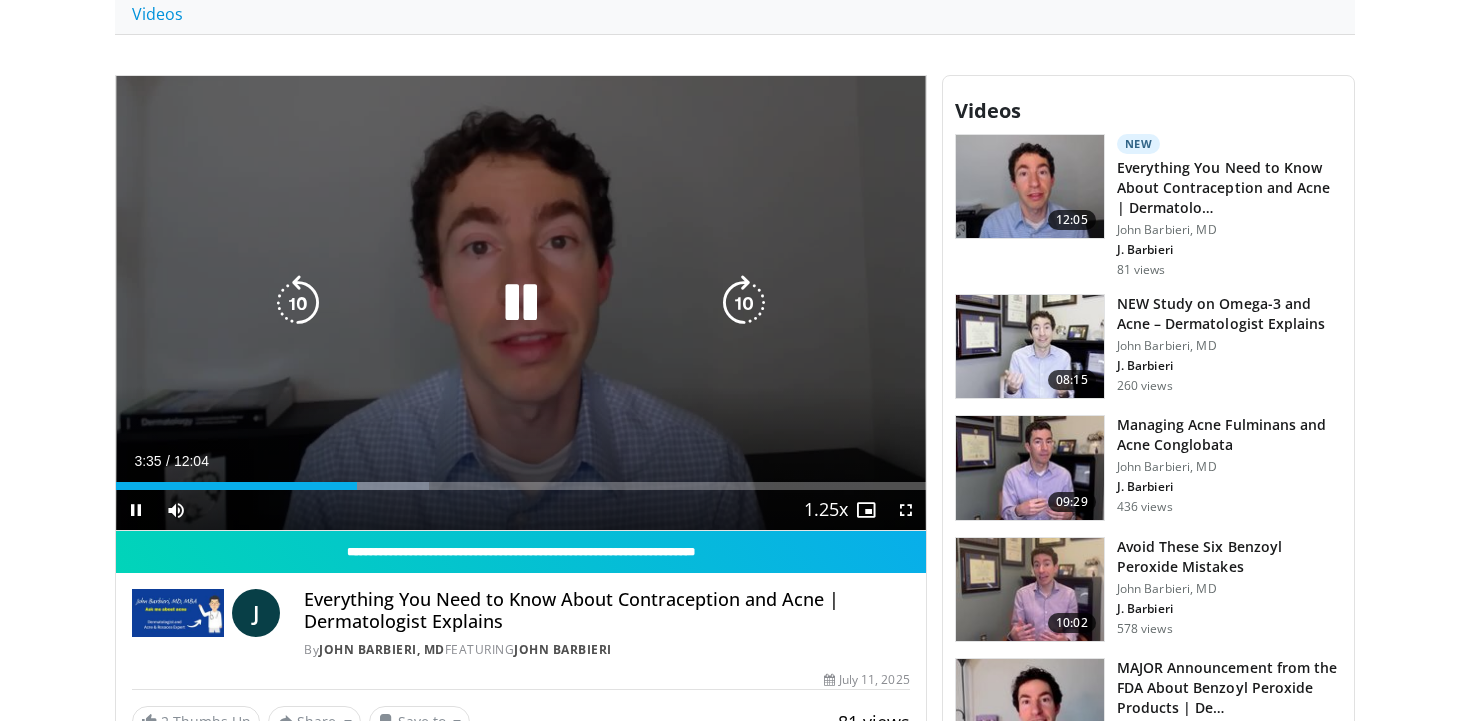 click at bounding box center (521, 303) 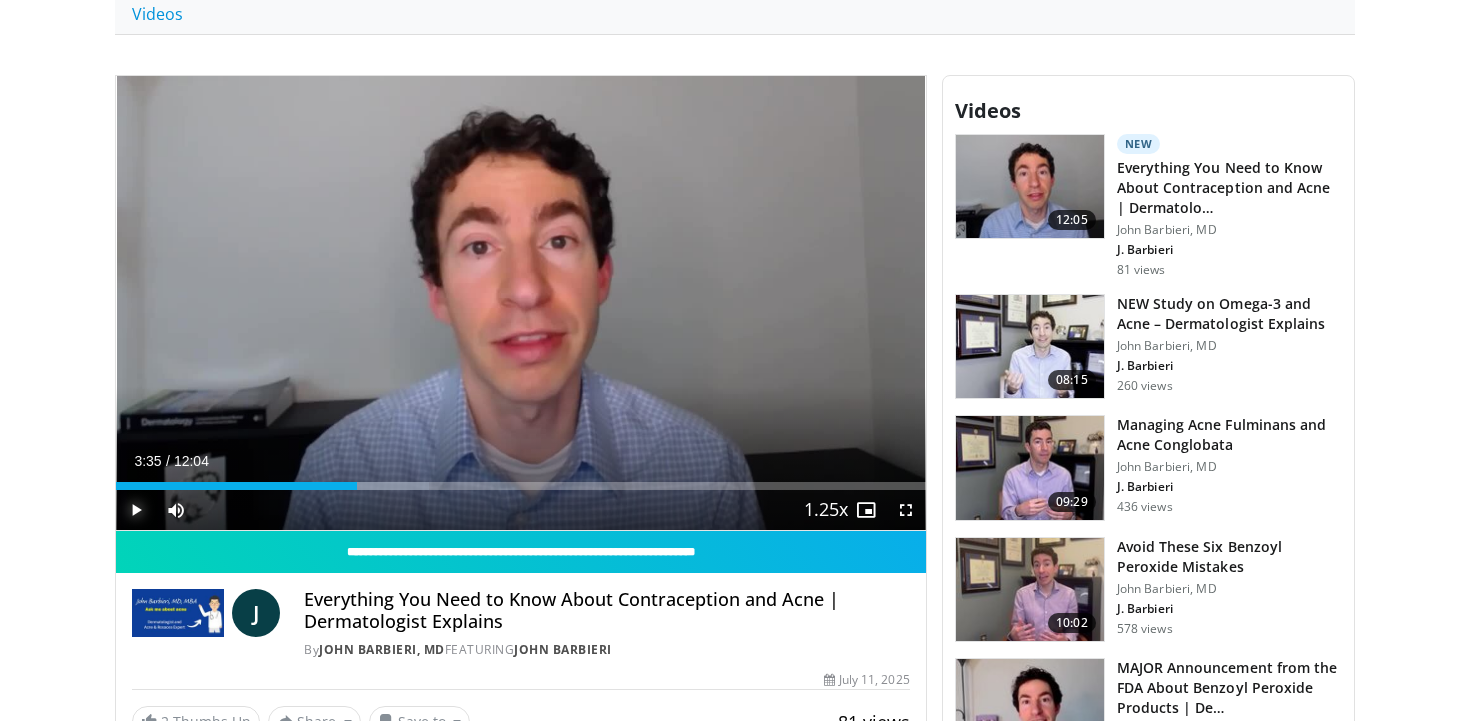 click at bounding box center (136, 510) 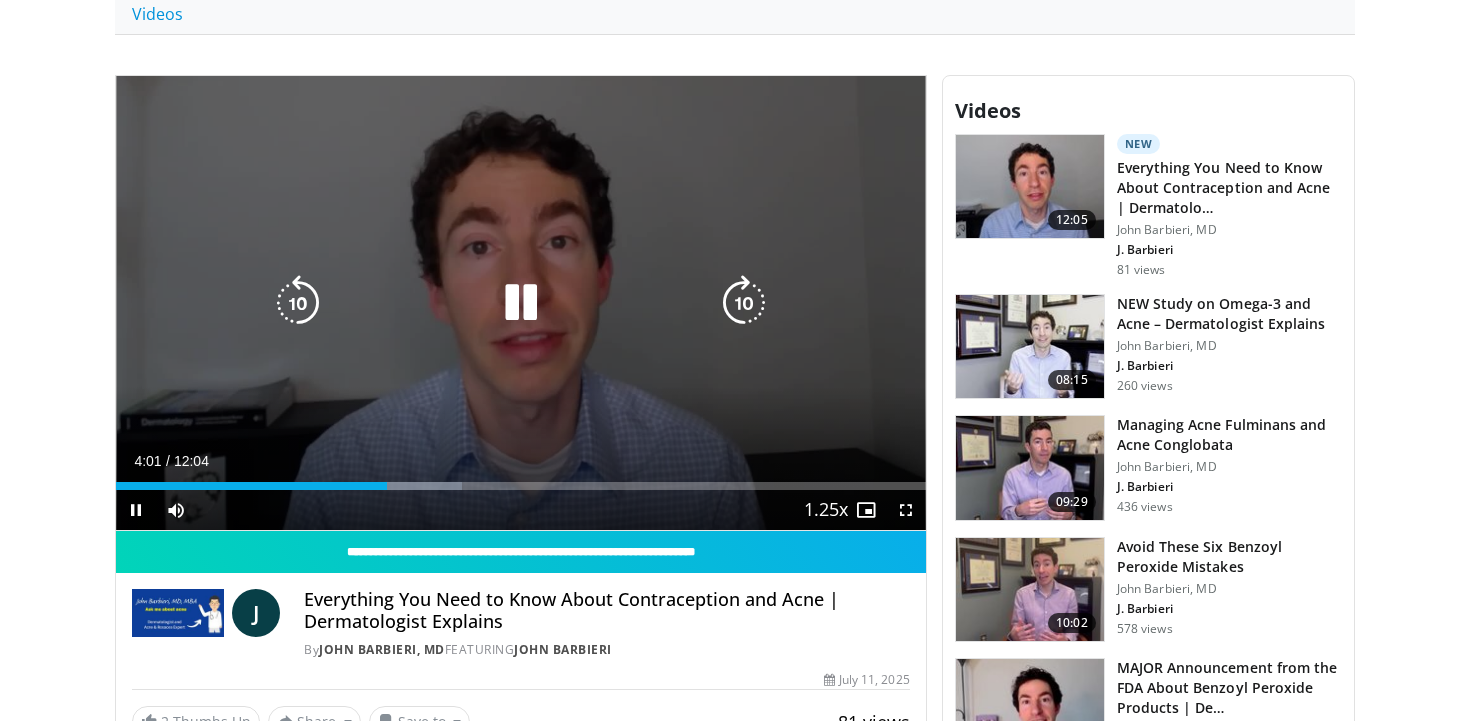 click at bounding box center [521, 303] 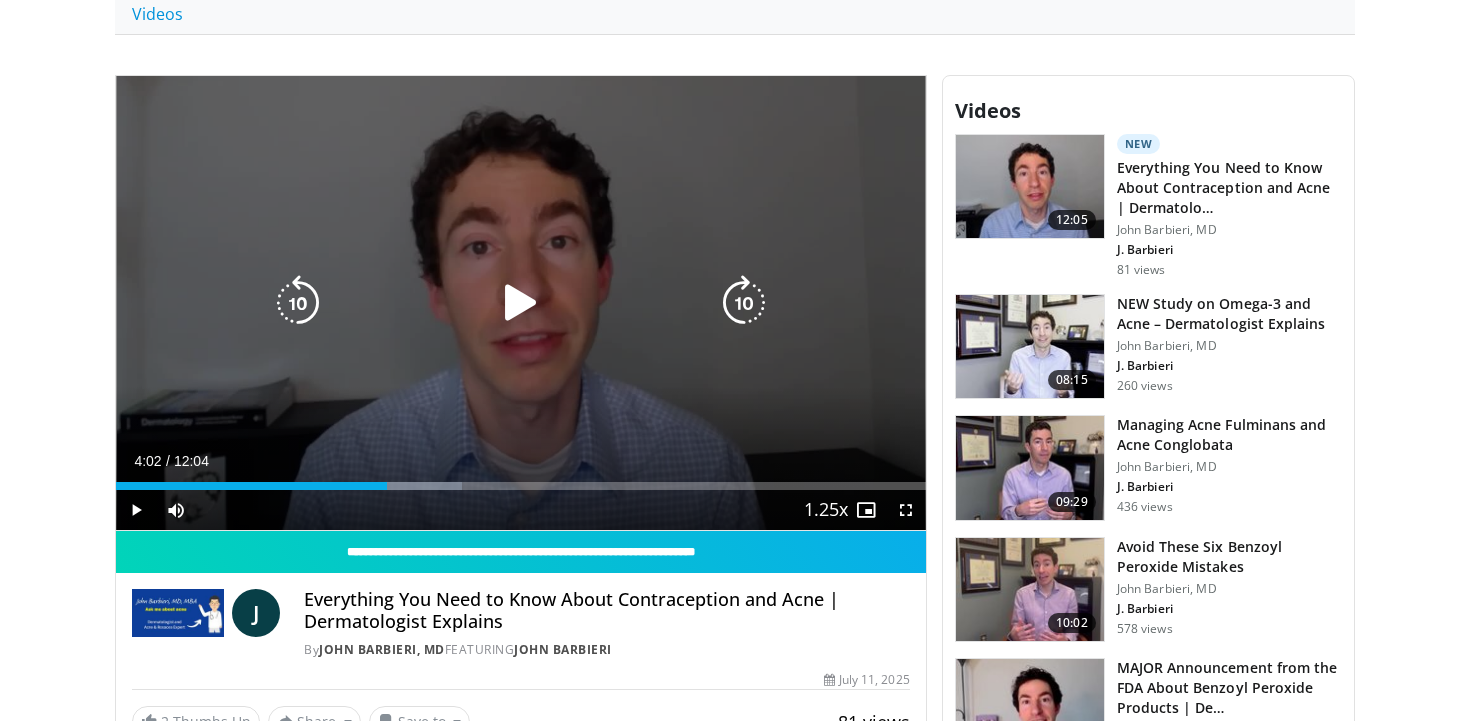click at bounding box center [298, 303] 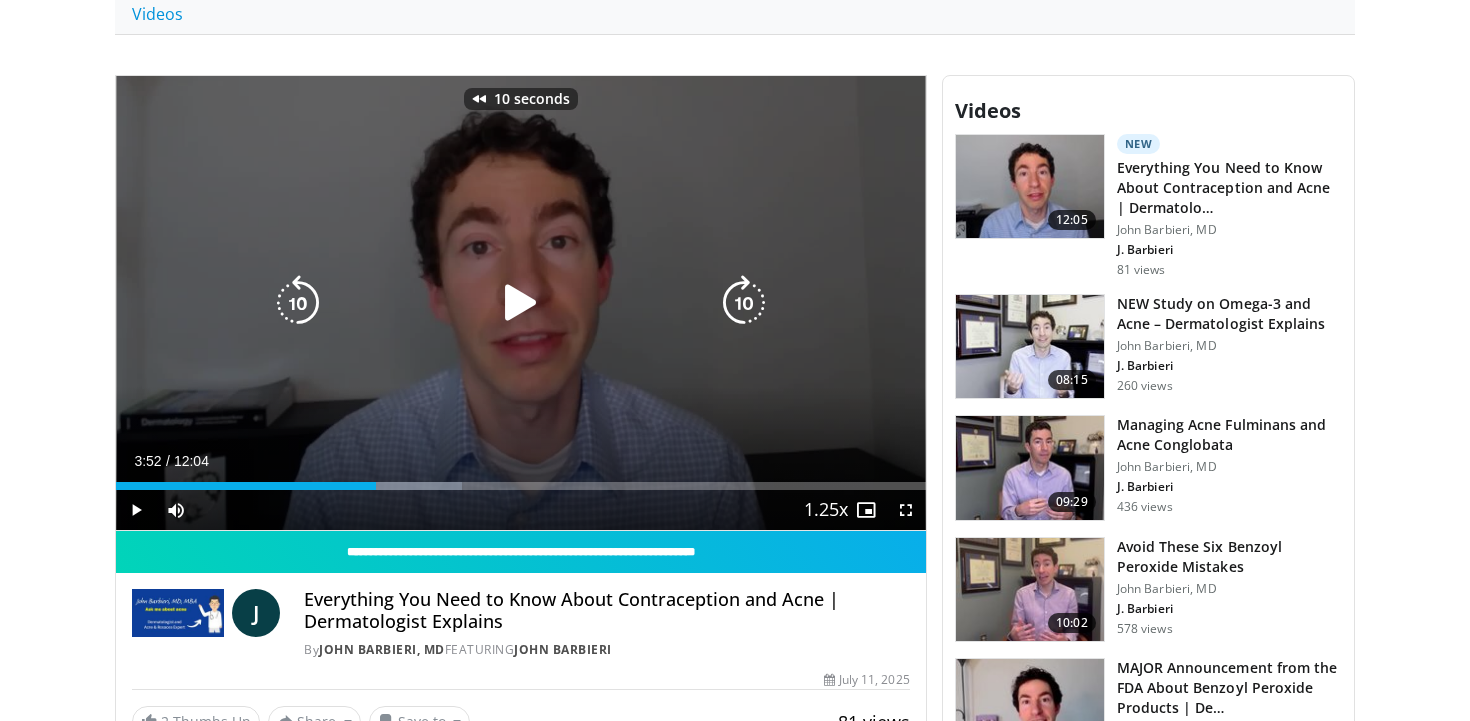 click at bounding box center [521, 303] 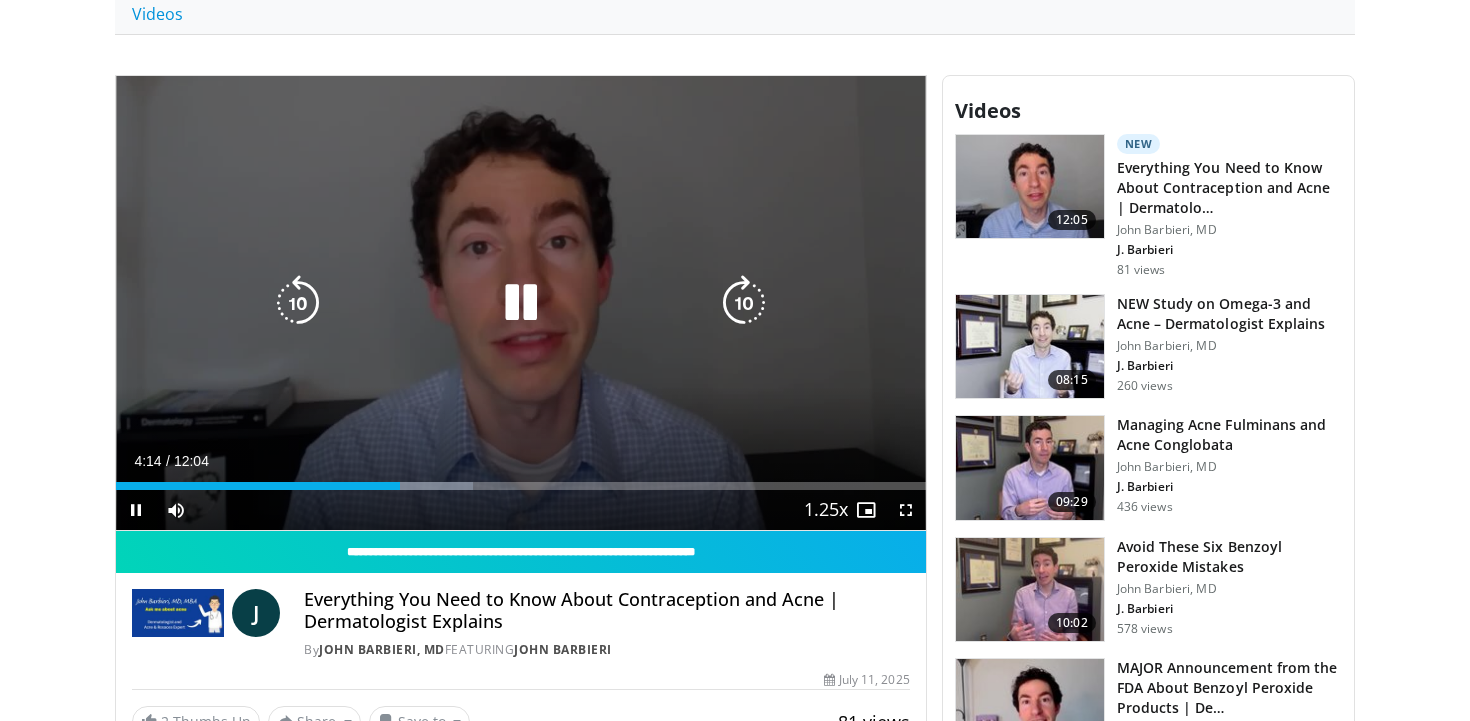 click at bounding box center [298, 303] 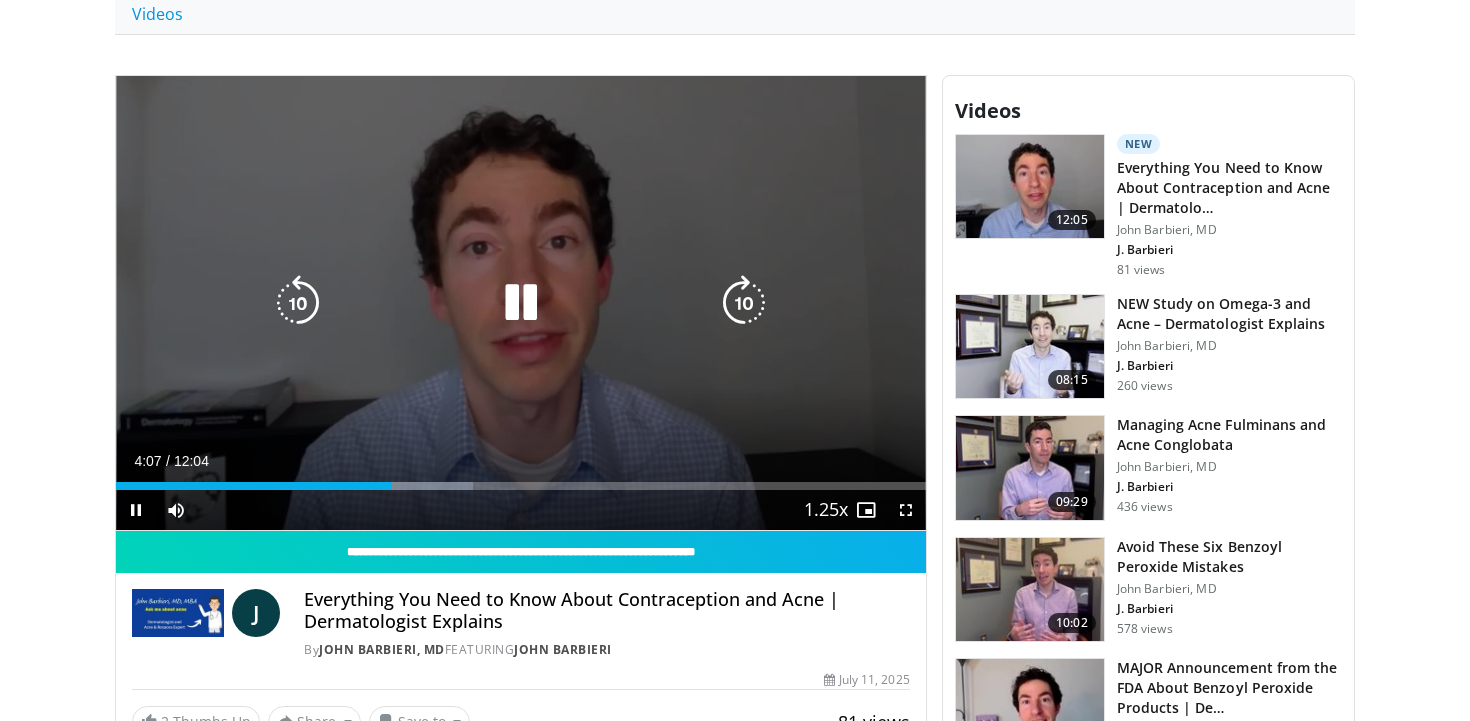 click at bounding box center [521, 303] 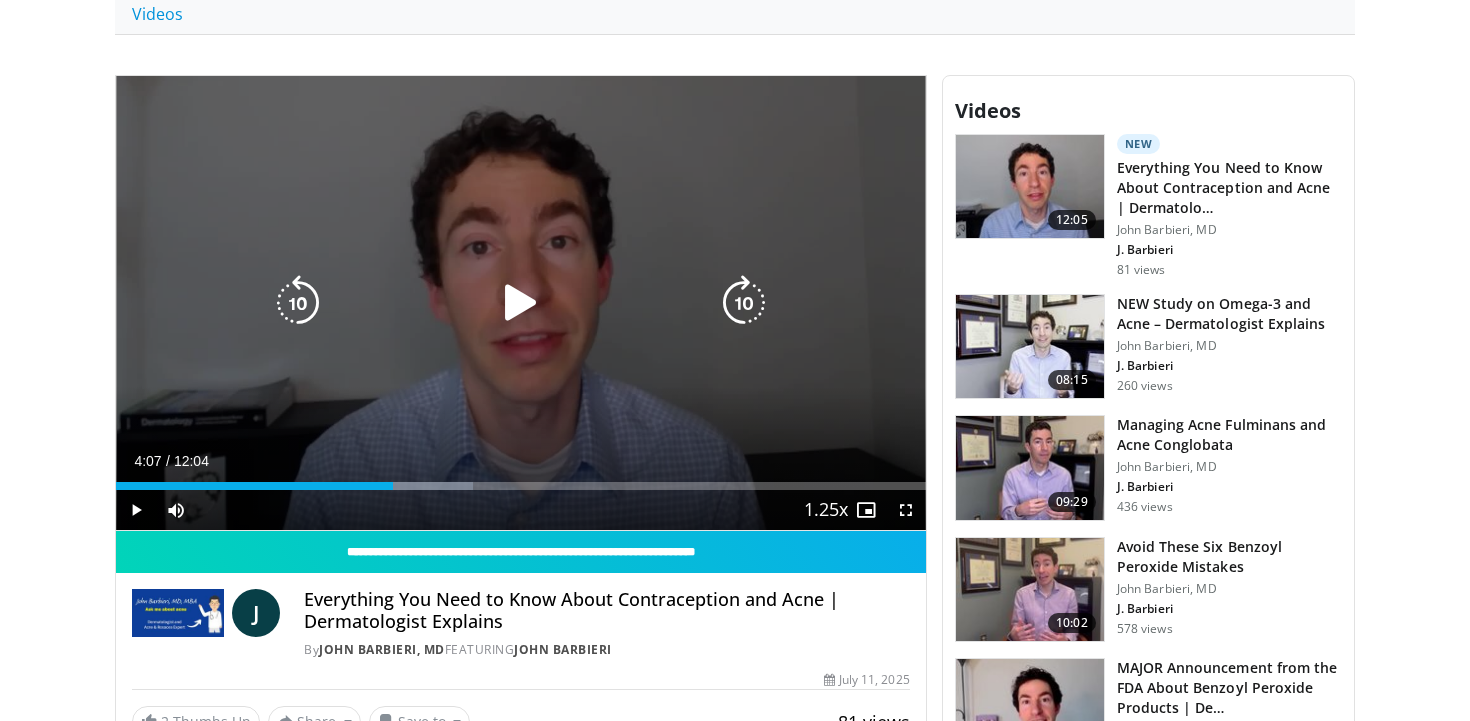click at bounding box center [298, 303] 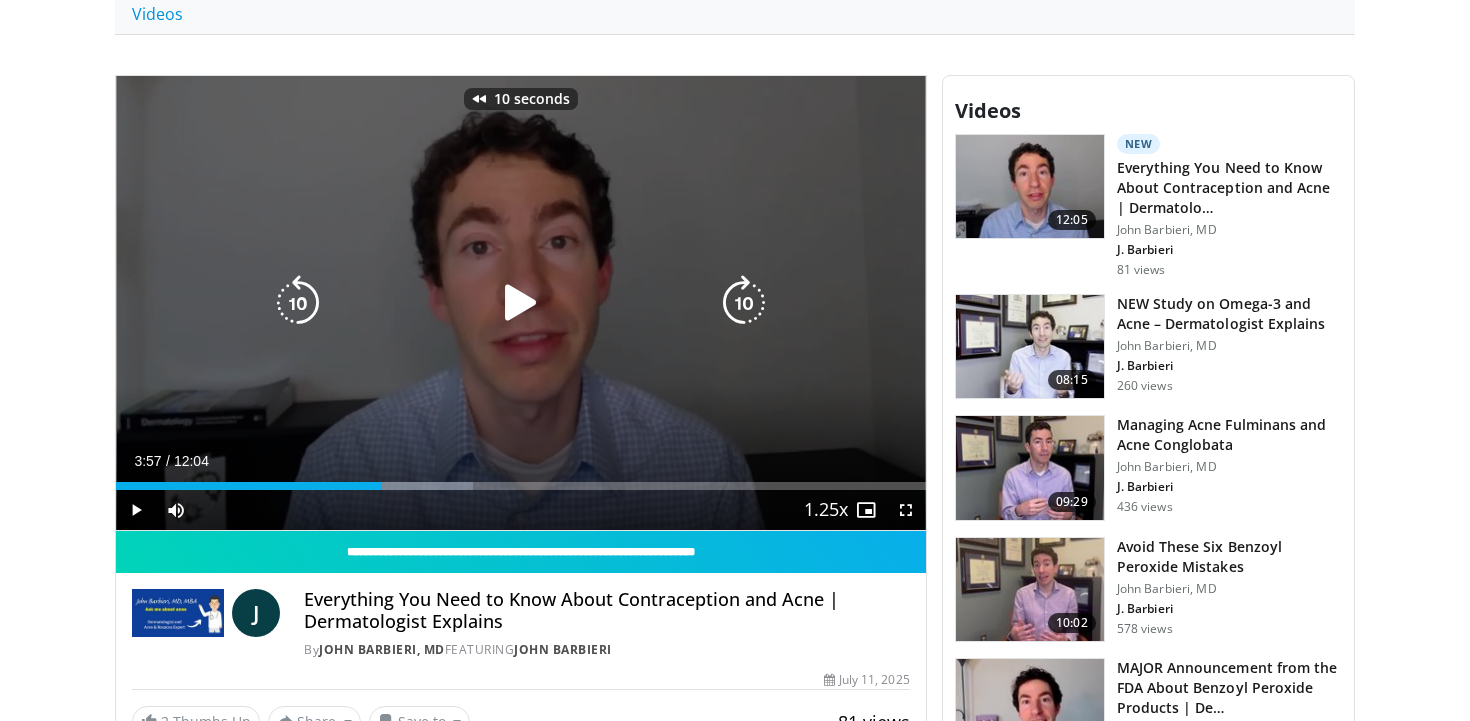 click at bounding box center [521, 303] 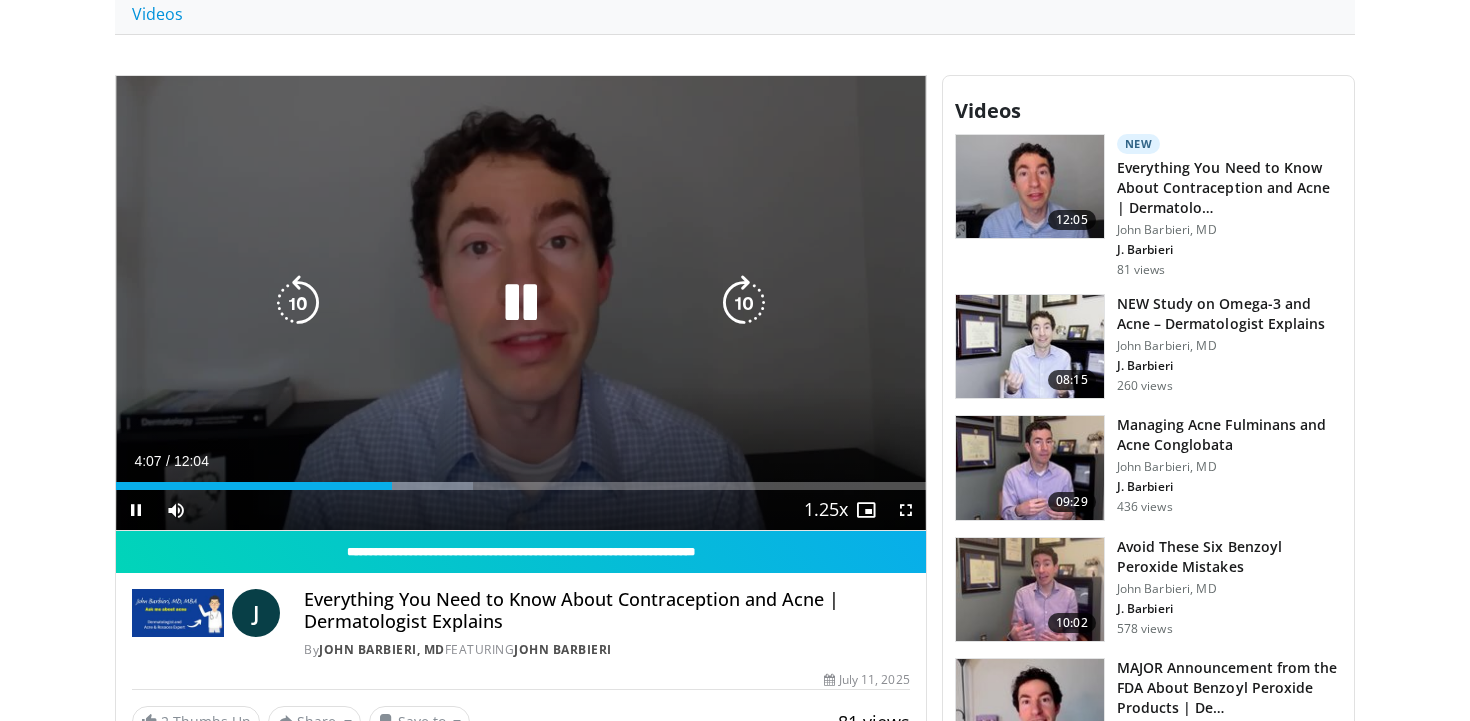 click at bounding box center (298, 303) 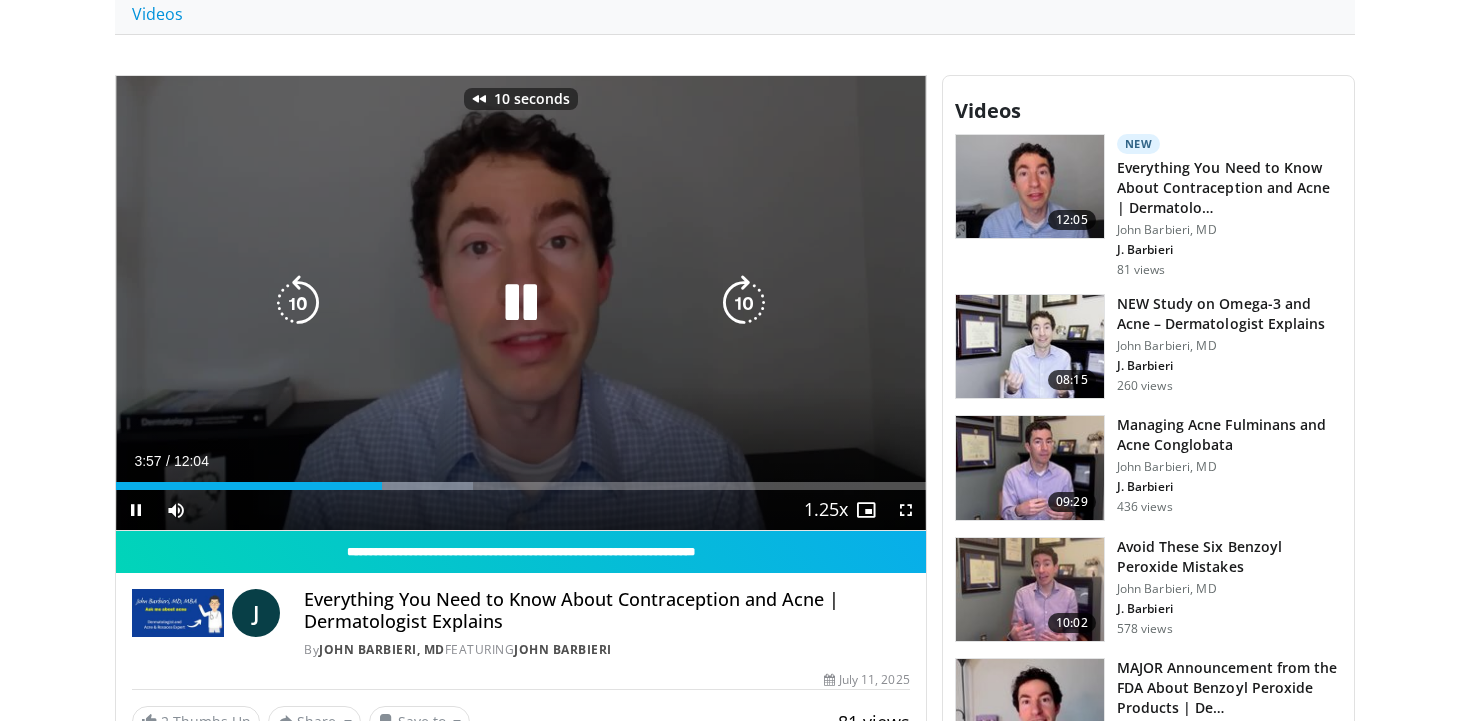 click at bounding box center [298, 303] 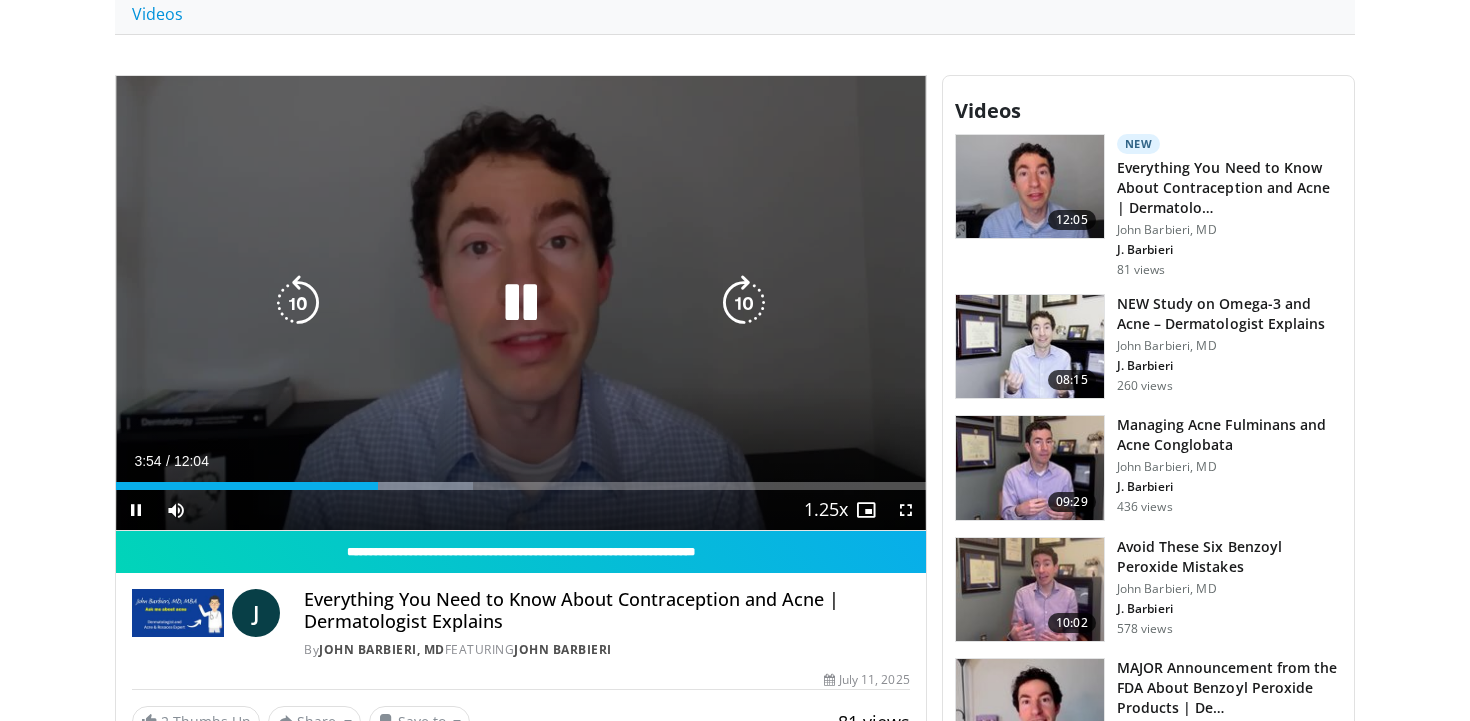 click at bounding box center [521, 303] 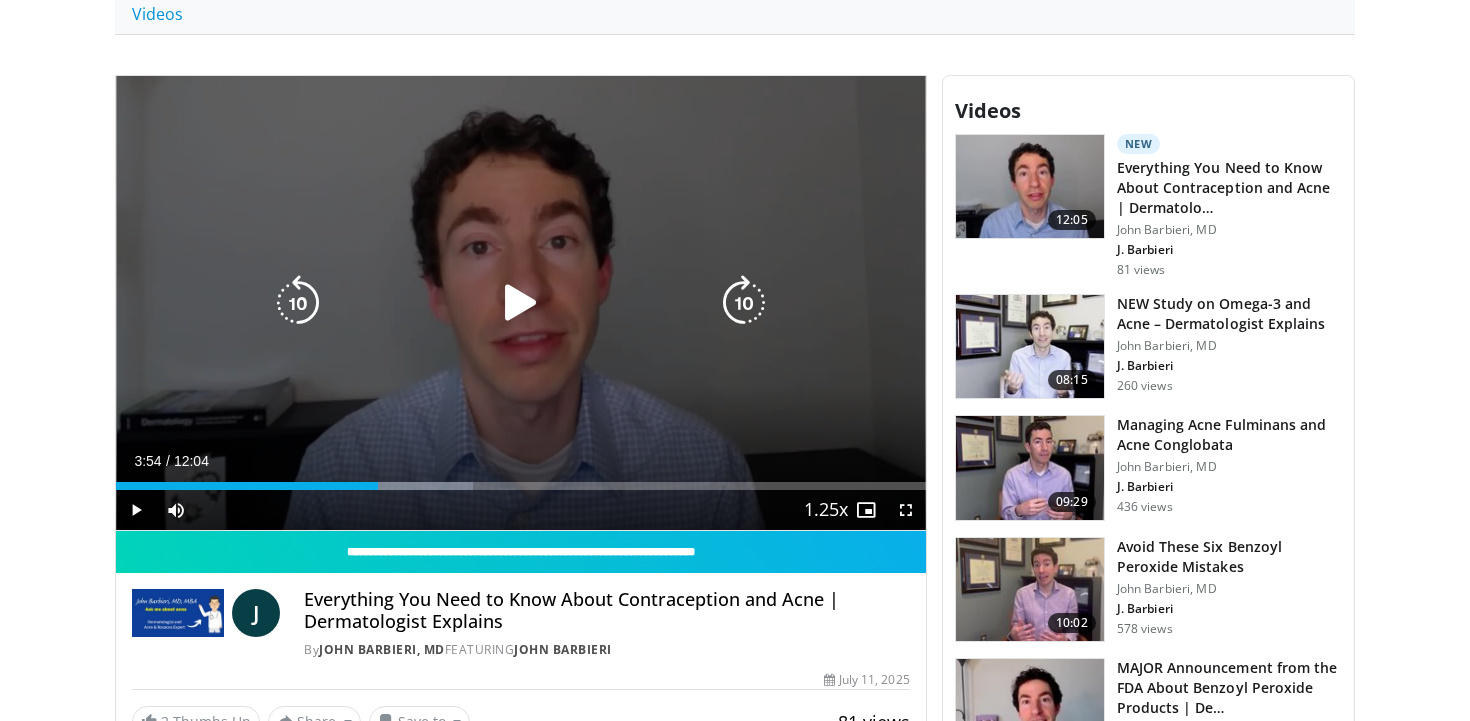 click at bounding box center (298, 303) 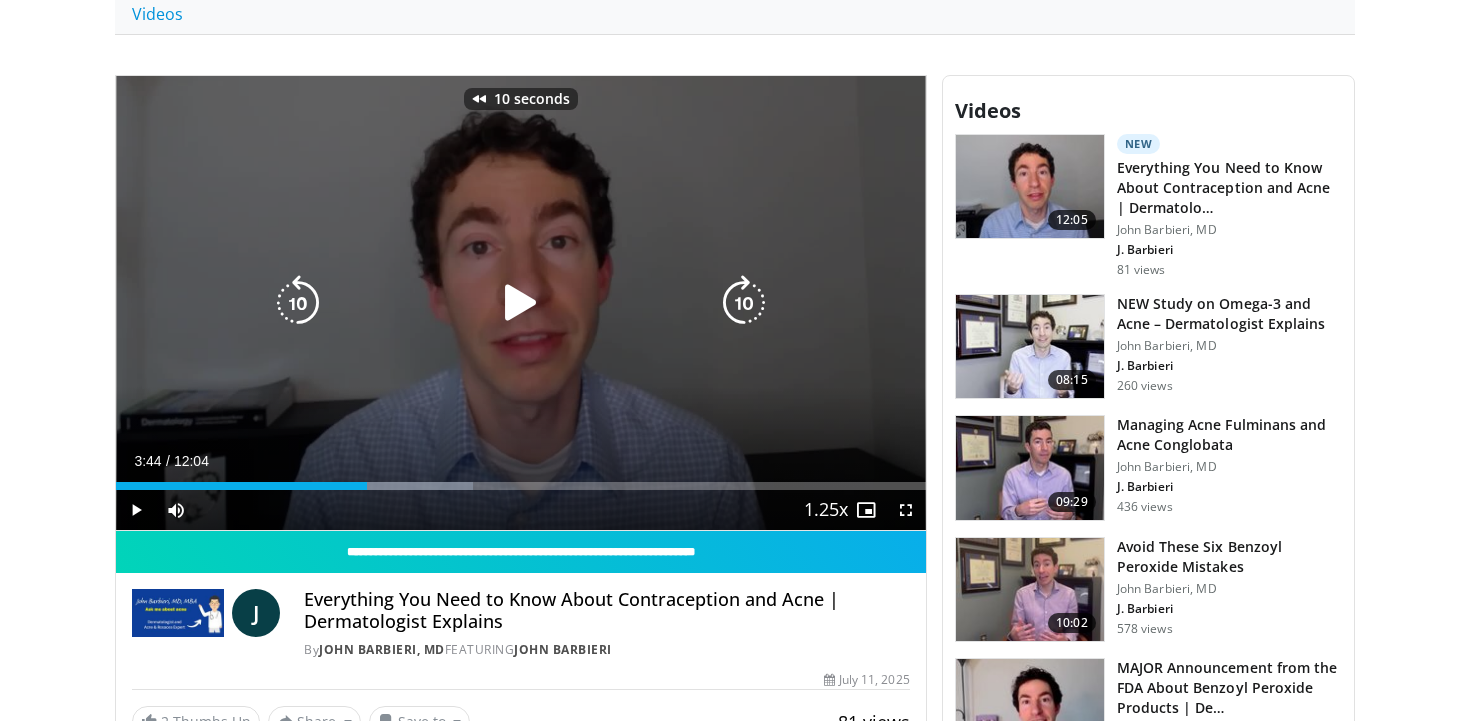 click at bounding box center (298, 303) 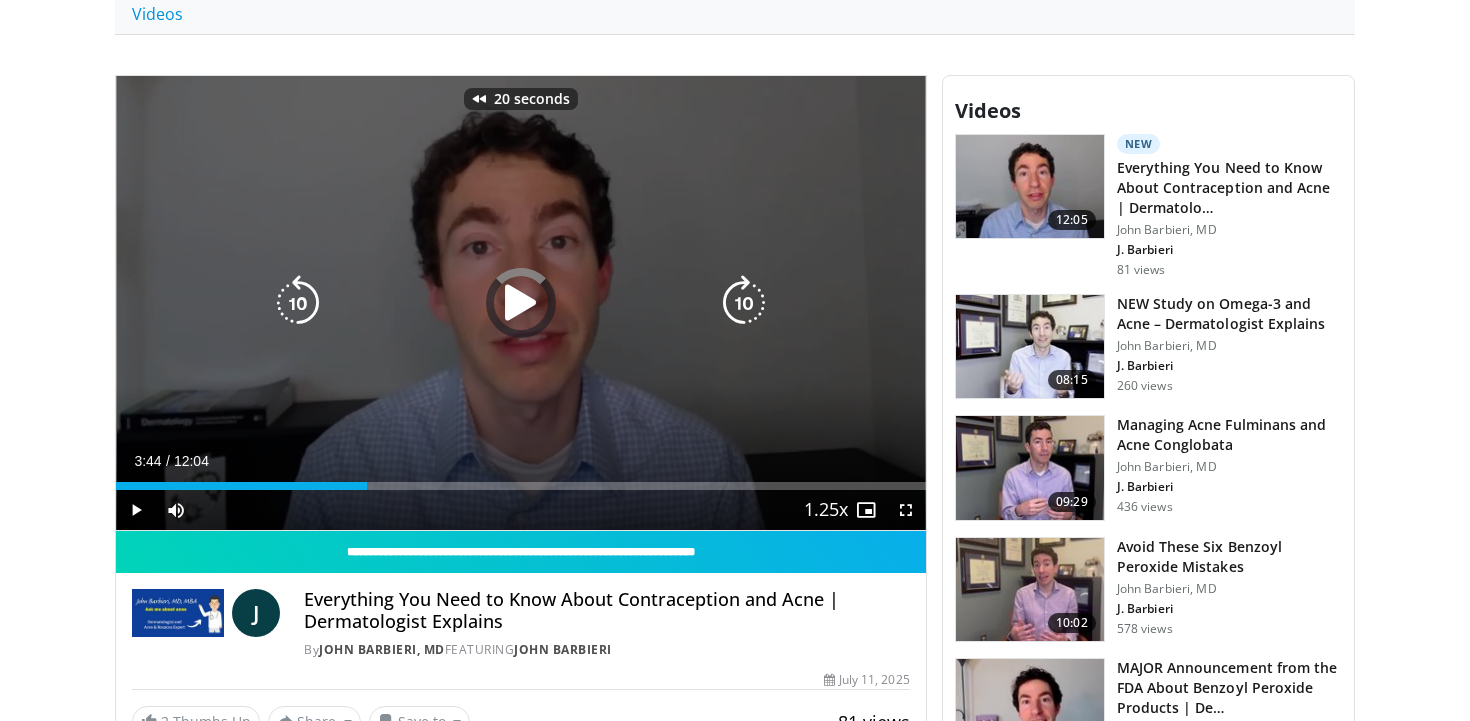 click at bounding box center (521, 303) 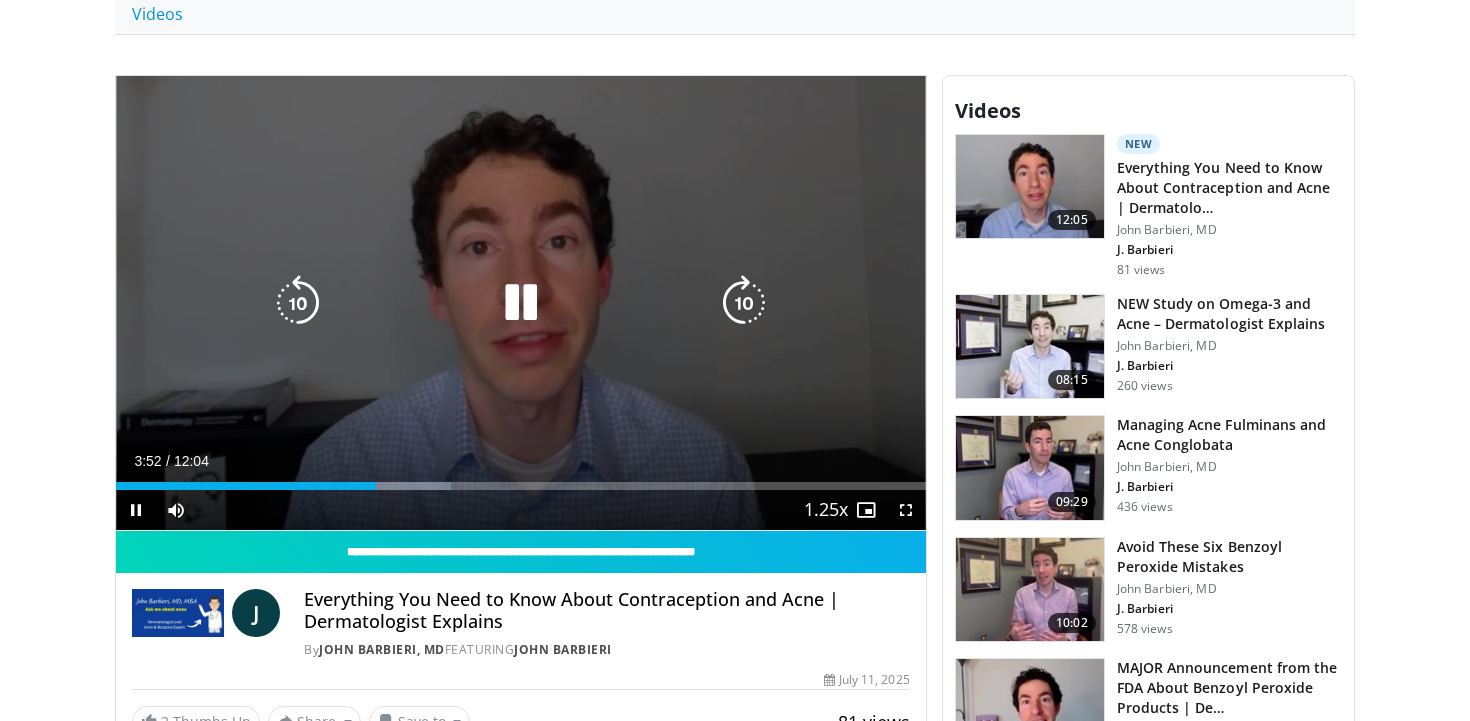 click at bounding box center [521, 303] 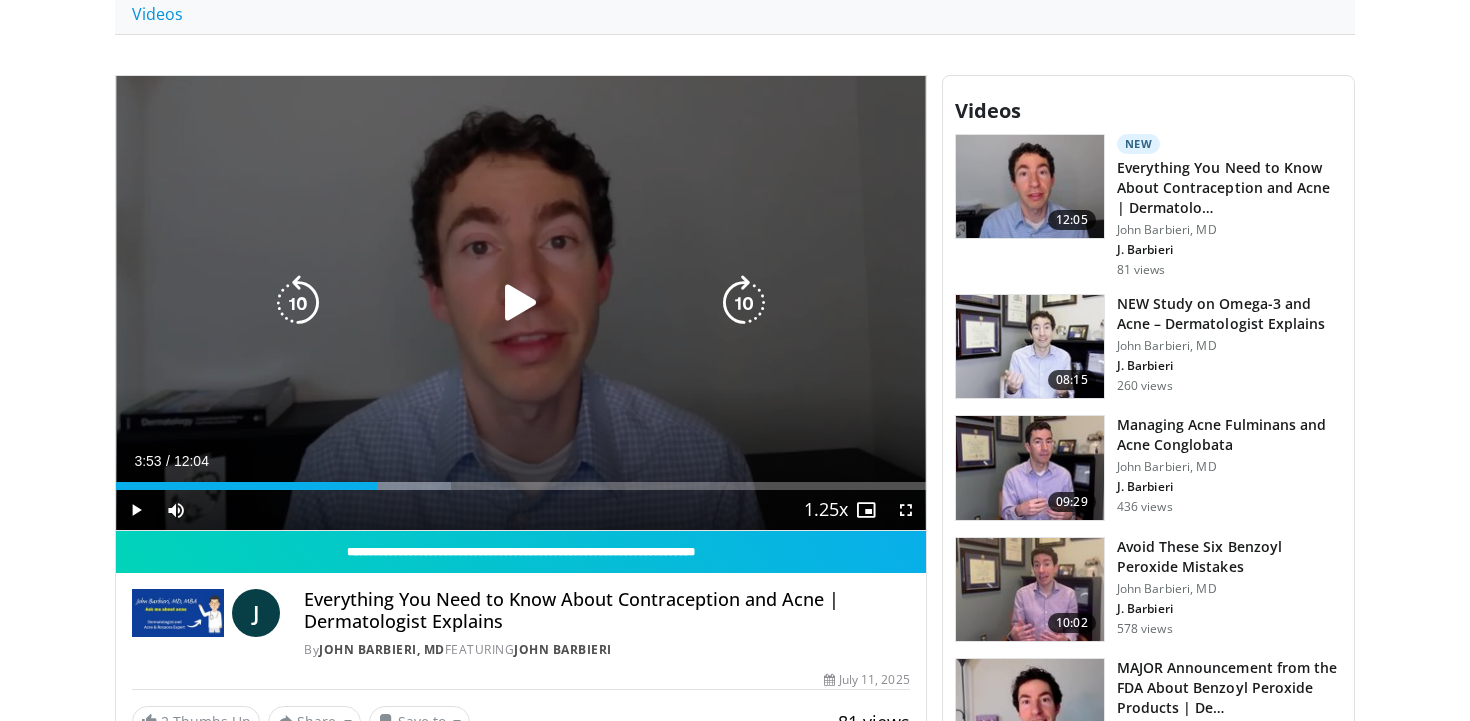 click at bounding box center (521, 303) 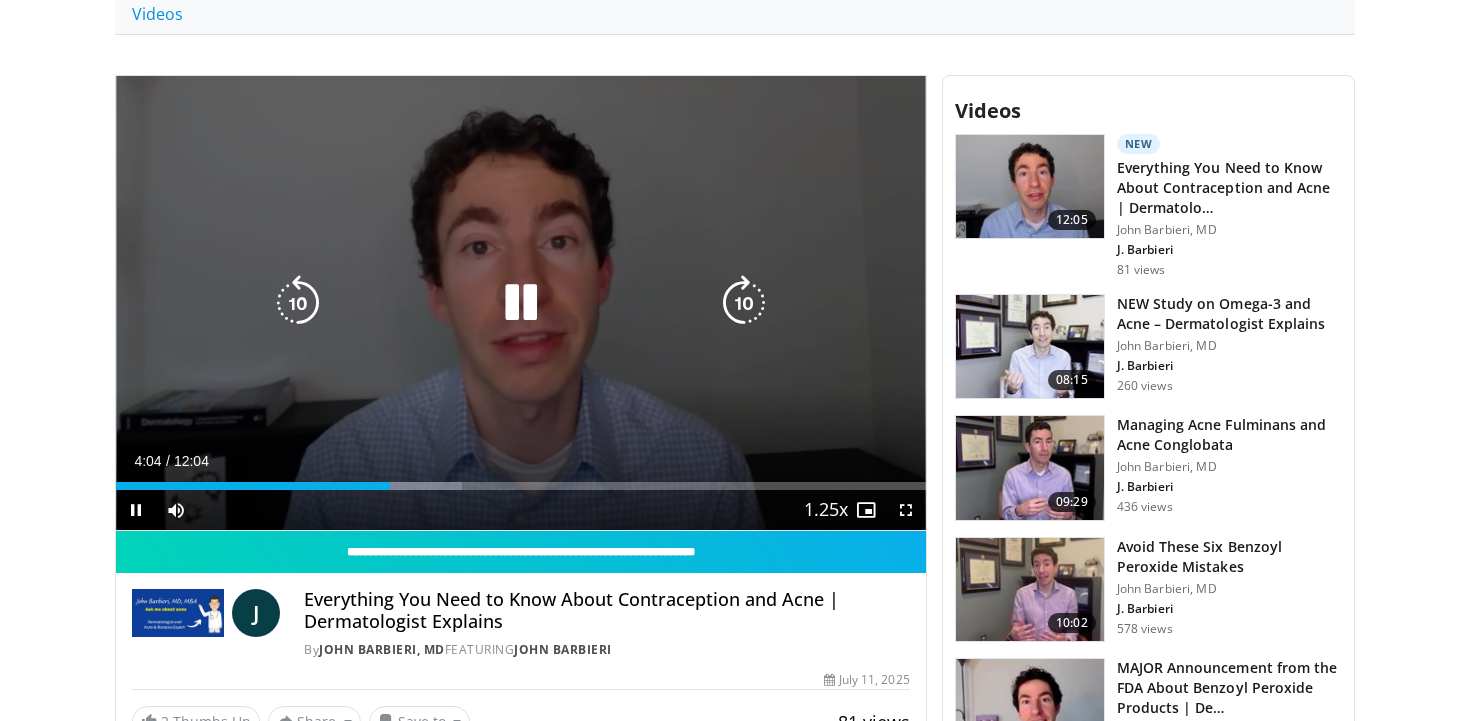 click at bounding box center (521, 303) 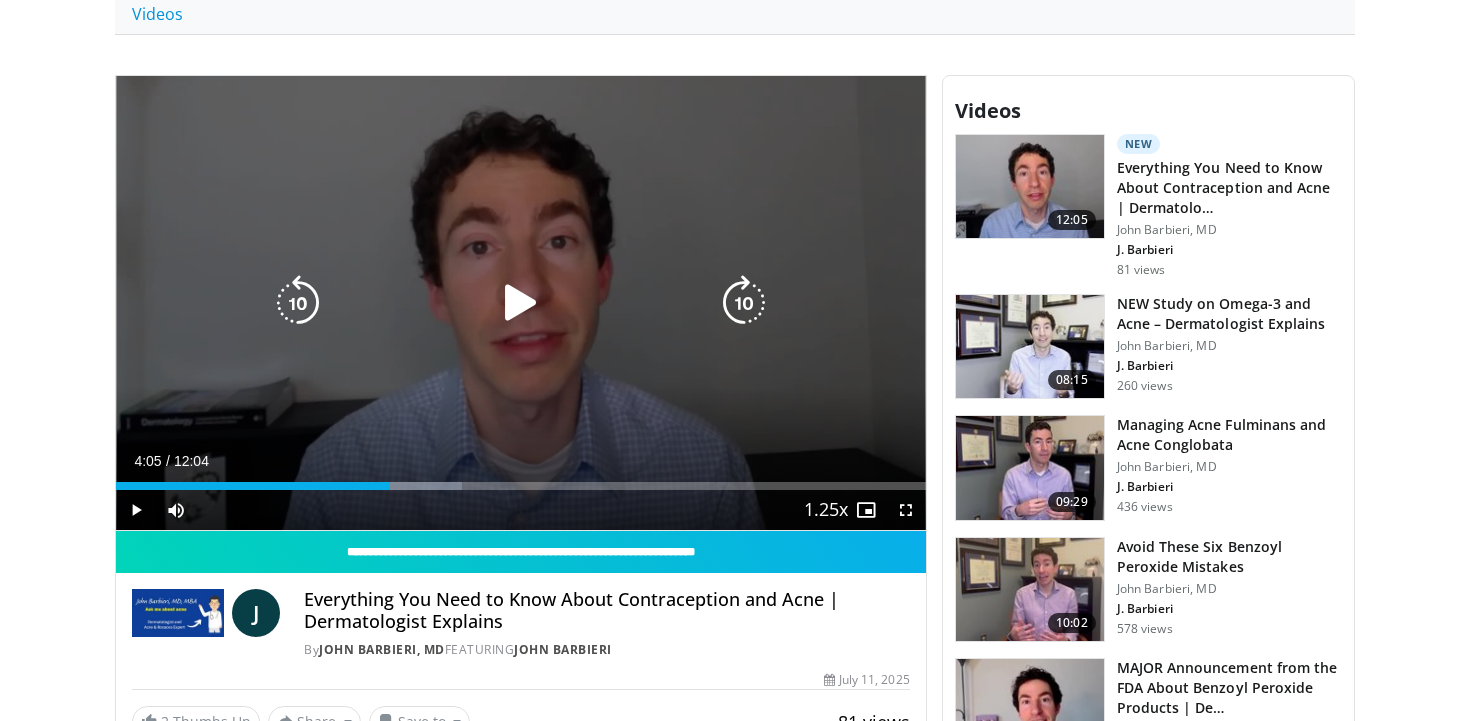 click at bounding box center [521, 303] 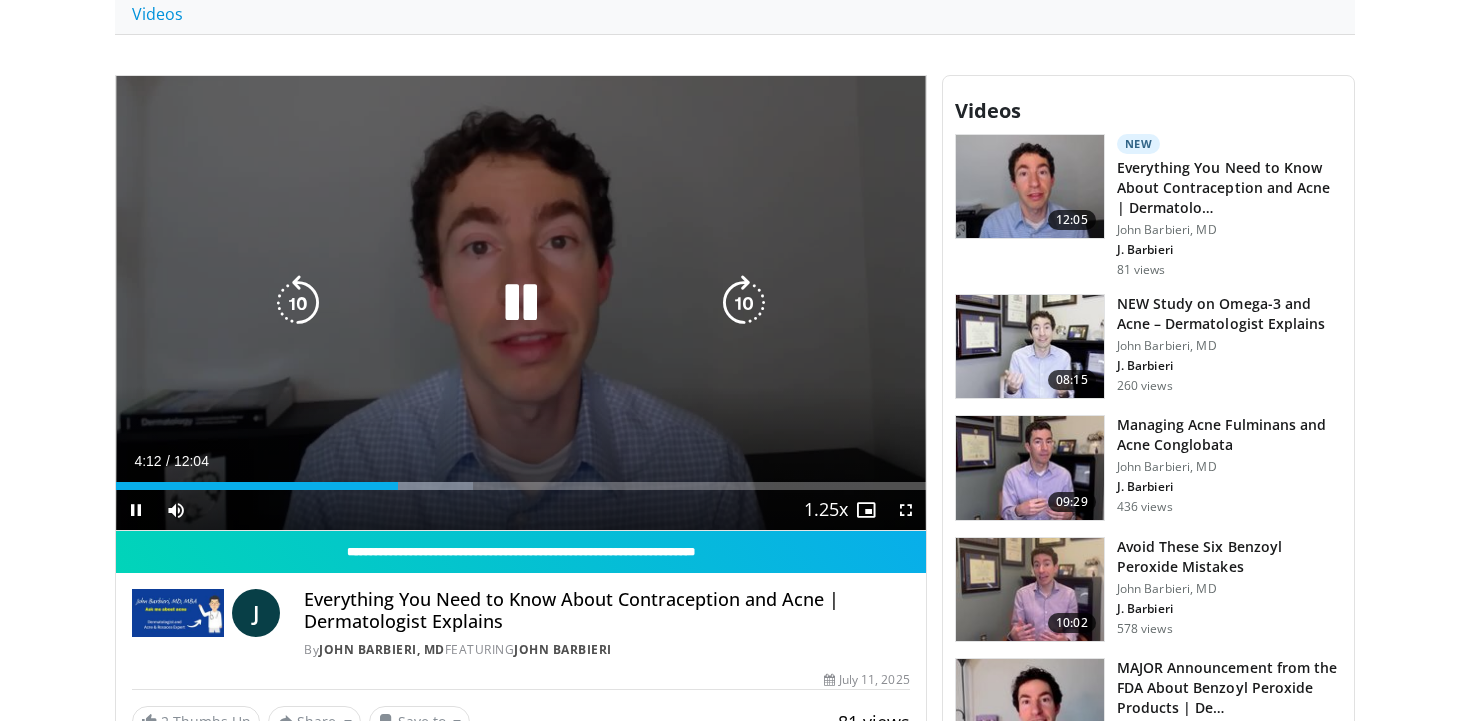 click at bounding box center [521, 303] 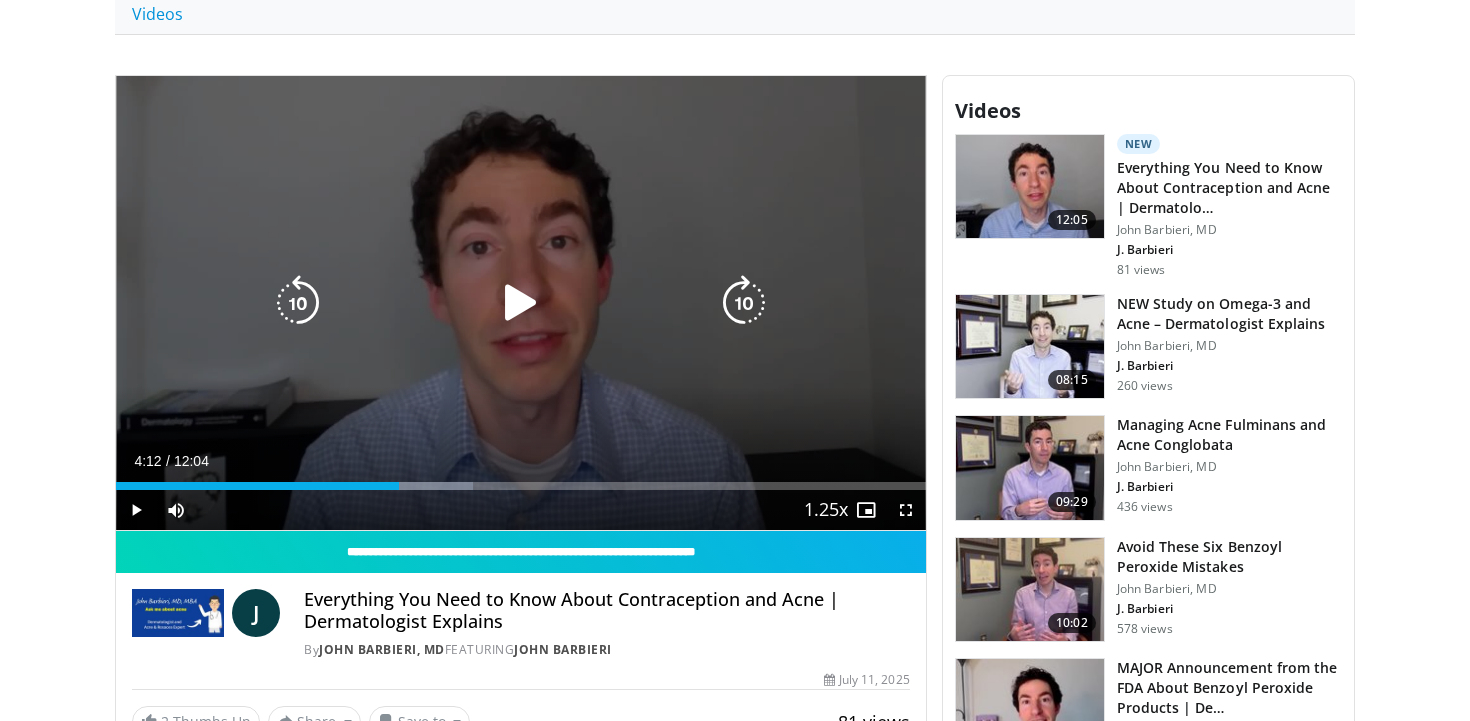 click at bounding box center (298, 303) 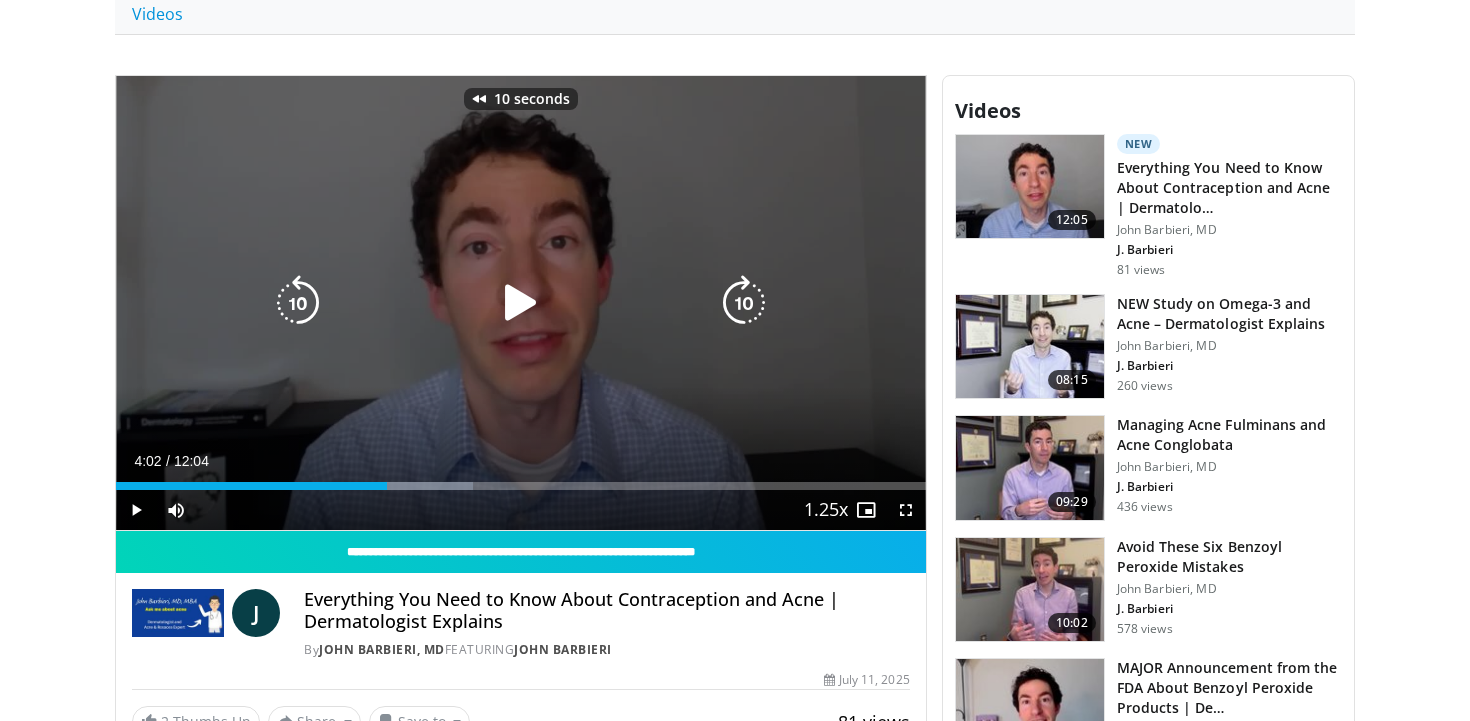 click at bounding box center [521, 303] 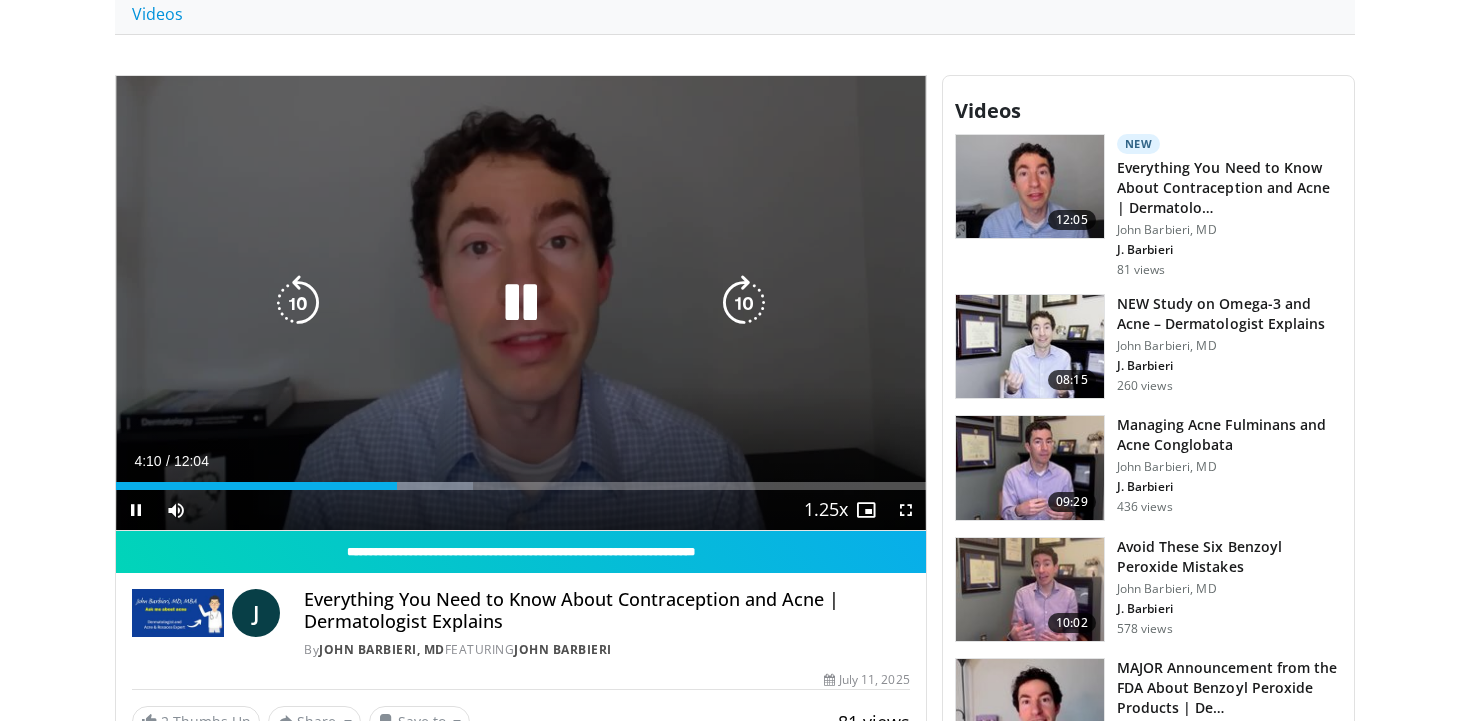 click at bounding box center [521, 303] 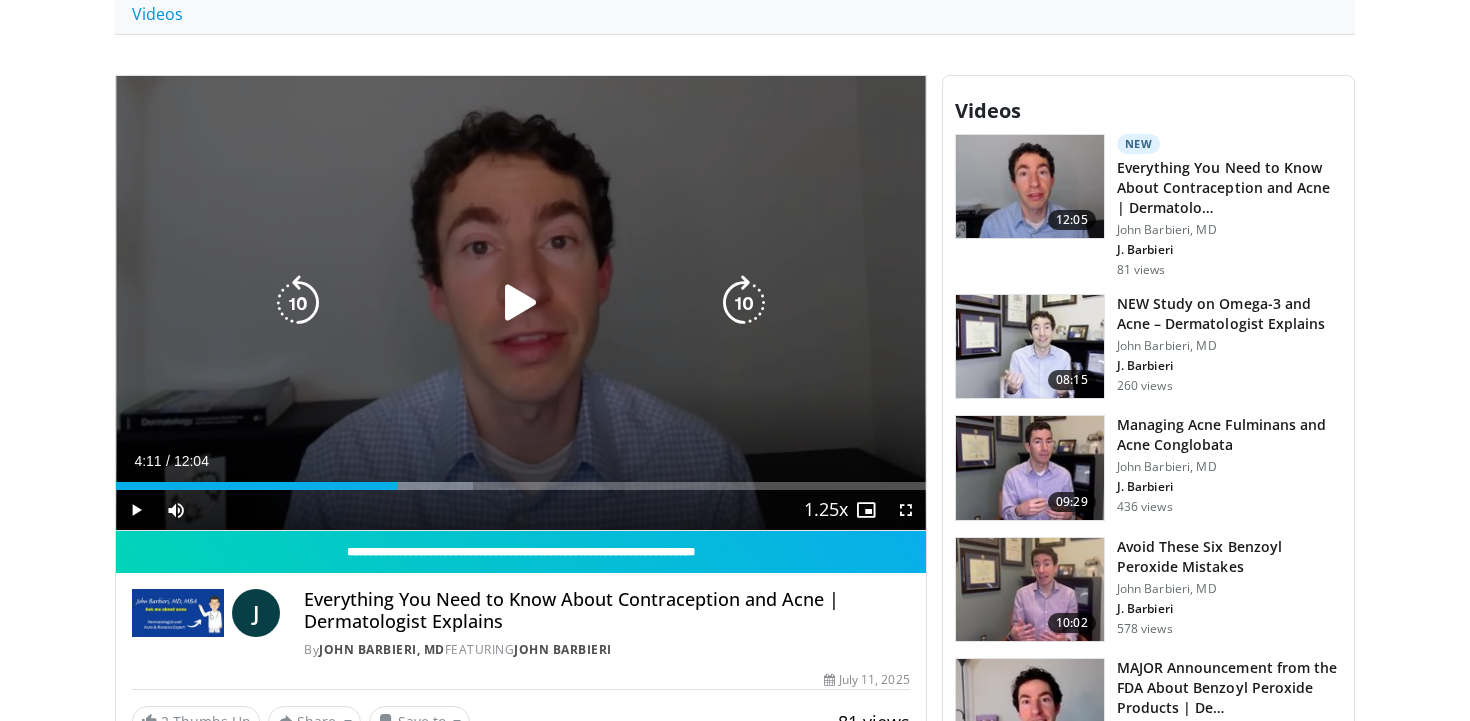 click at bounding box center (521, 303) 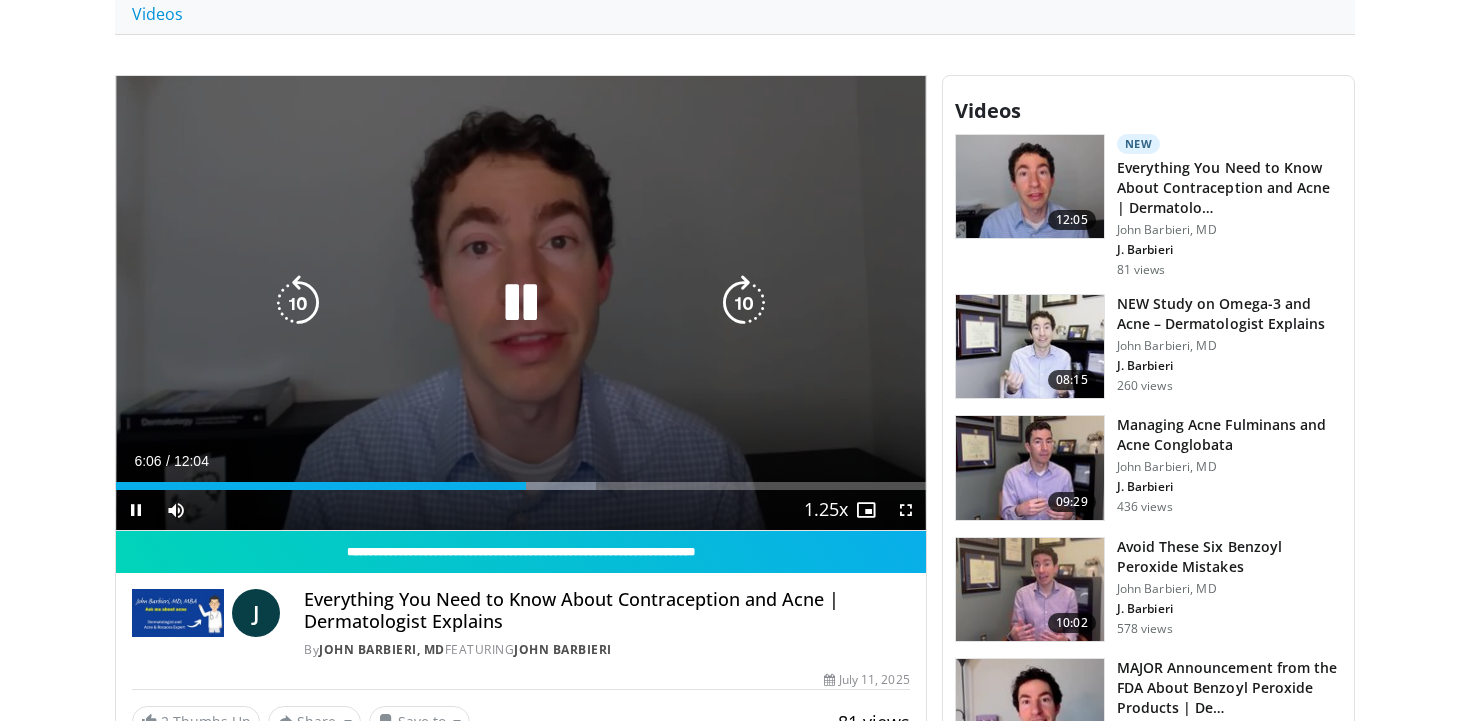 click at bounding box center (298, 303) 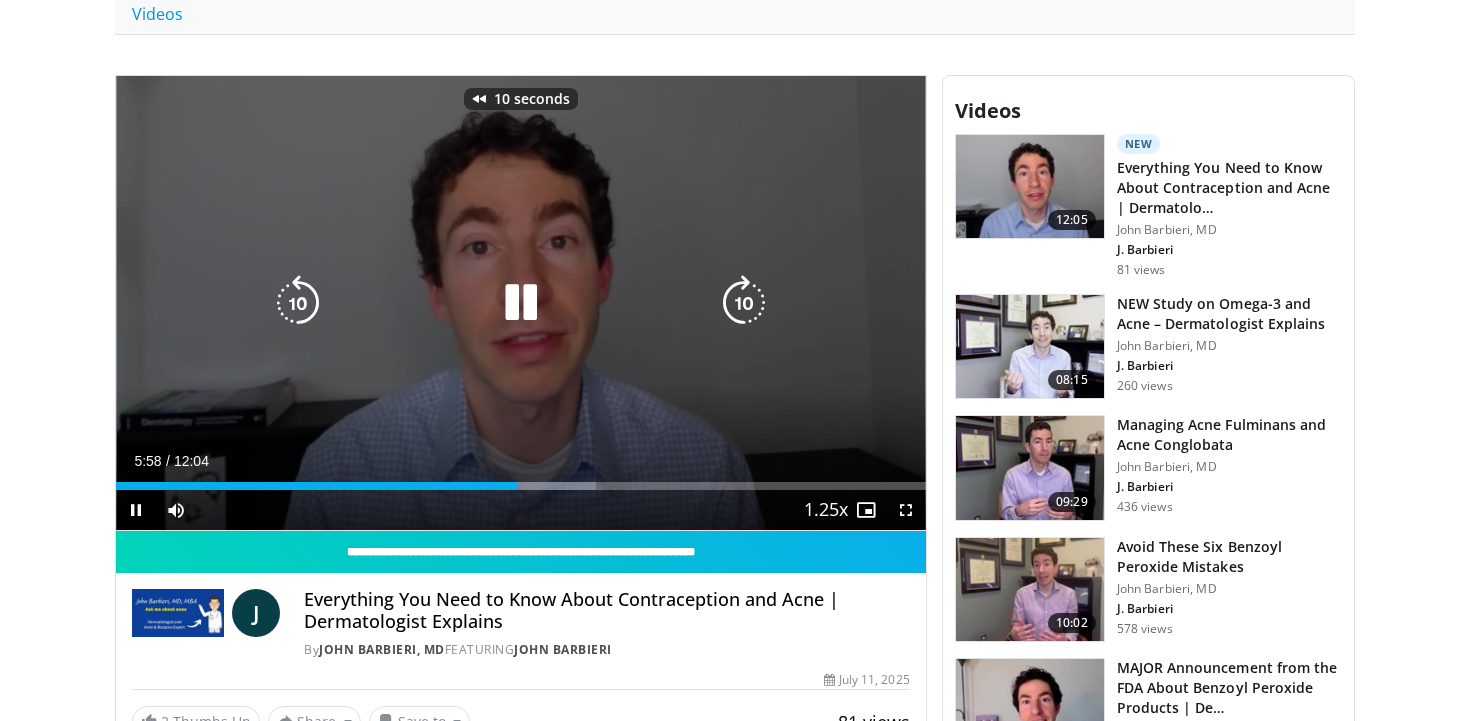 click at bounding box center (298, 303) 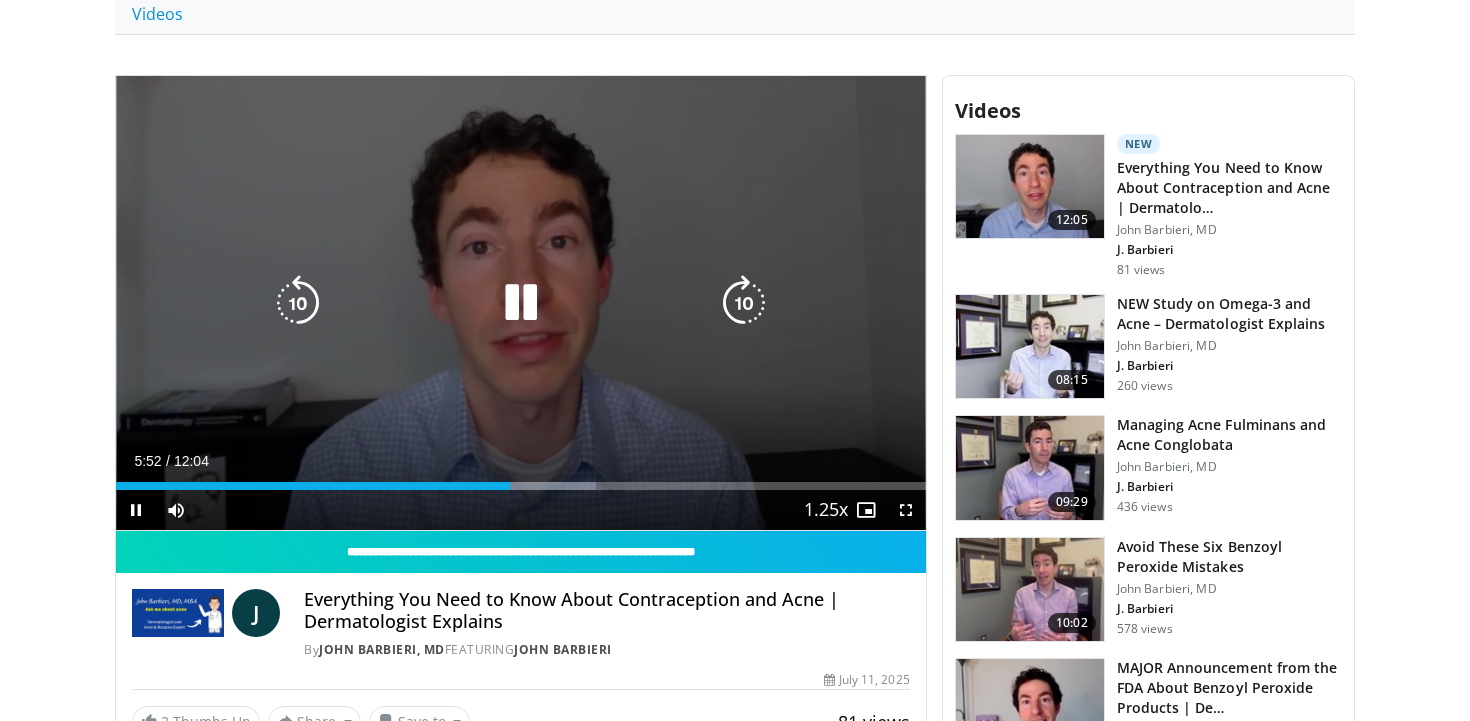 click at bounding box center (298, 303) 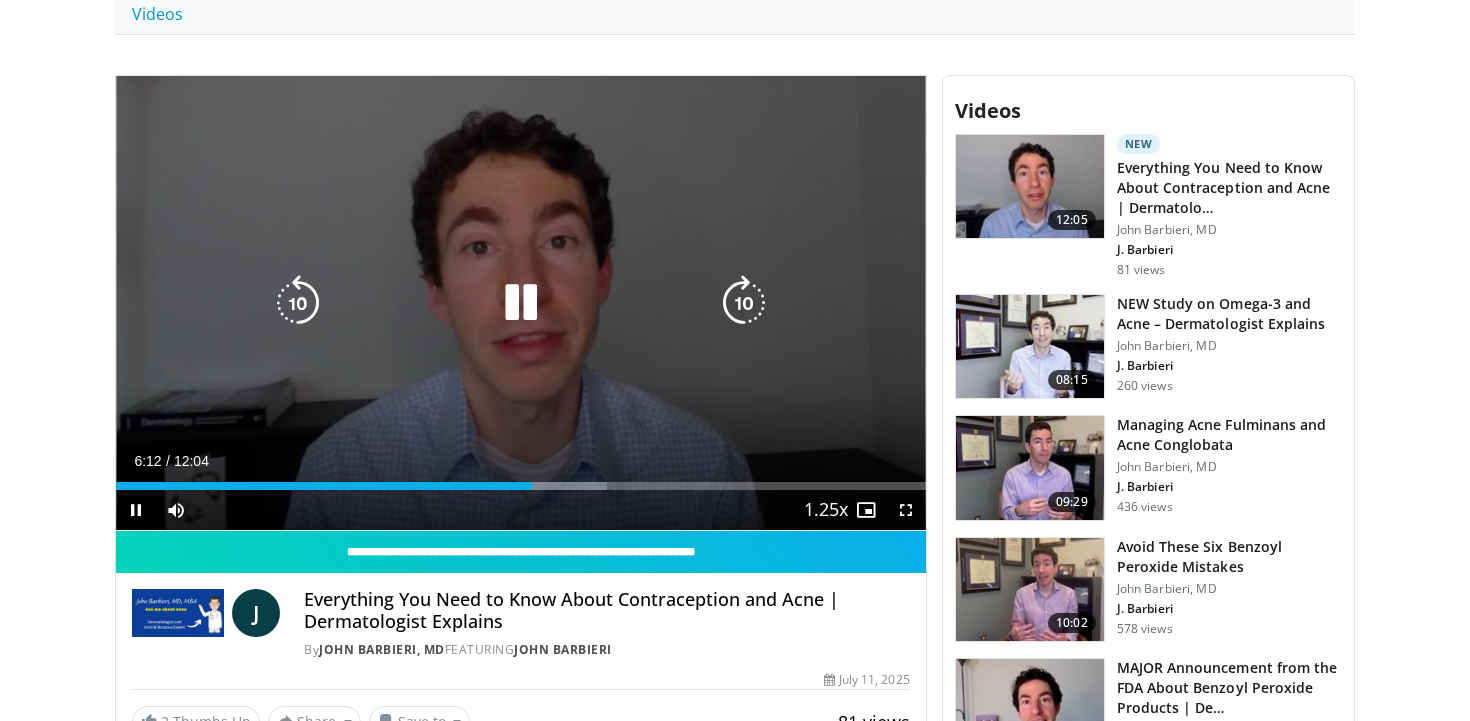 click at bounding box center (521, 303) 